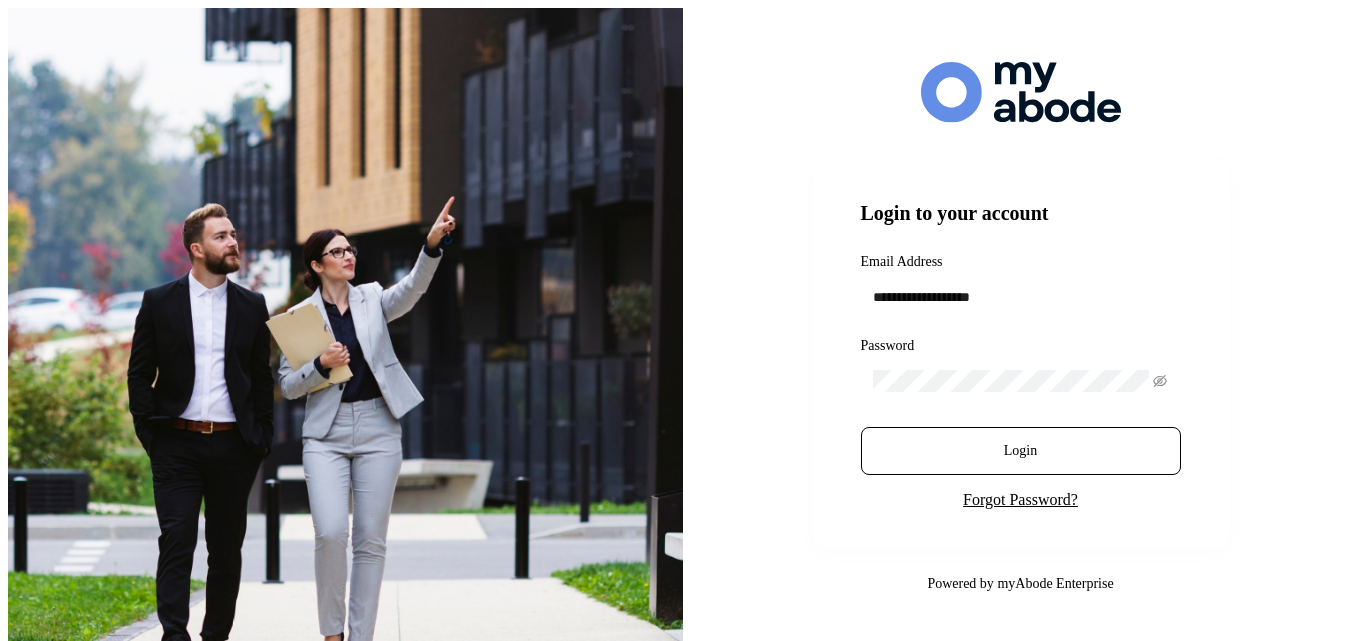 scroll, scrollTop: 0, scrollLeft: 0, axis: both 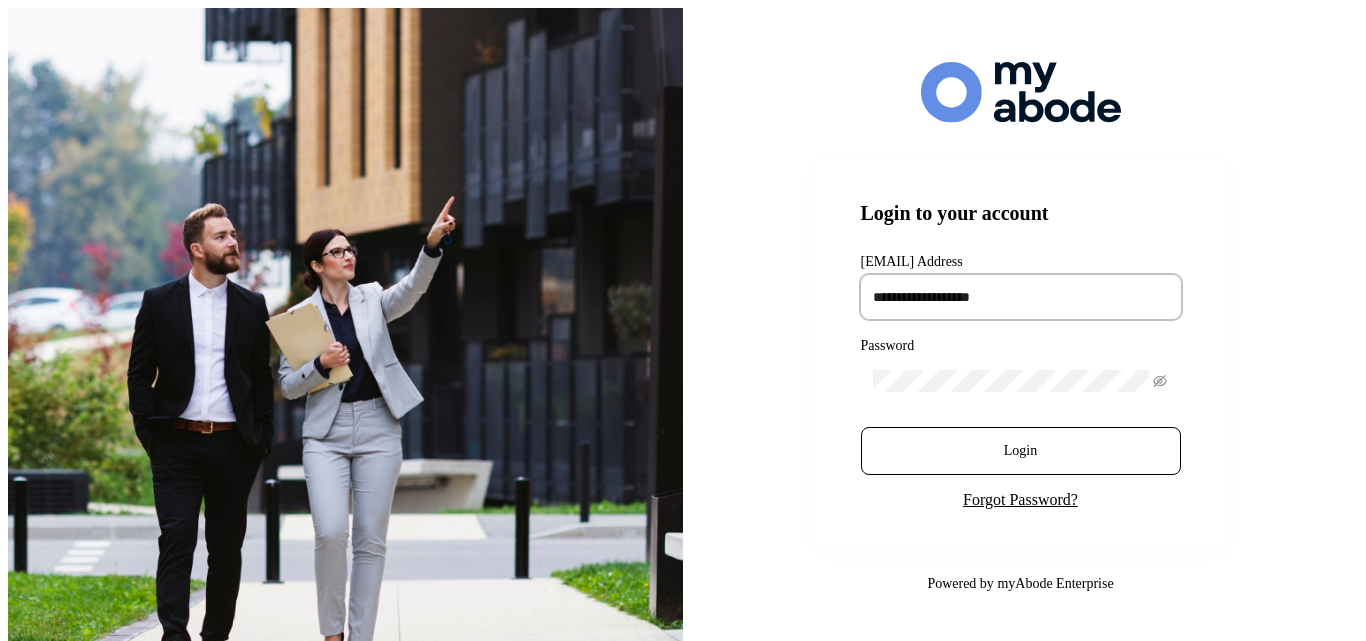 click at bounding box center (1021, 297) 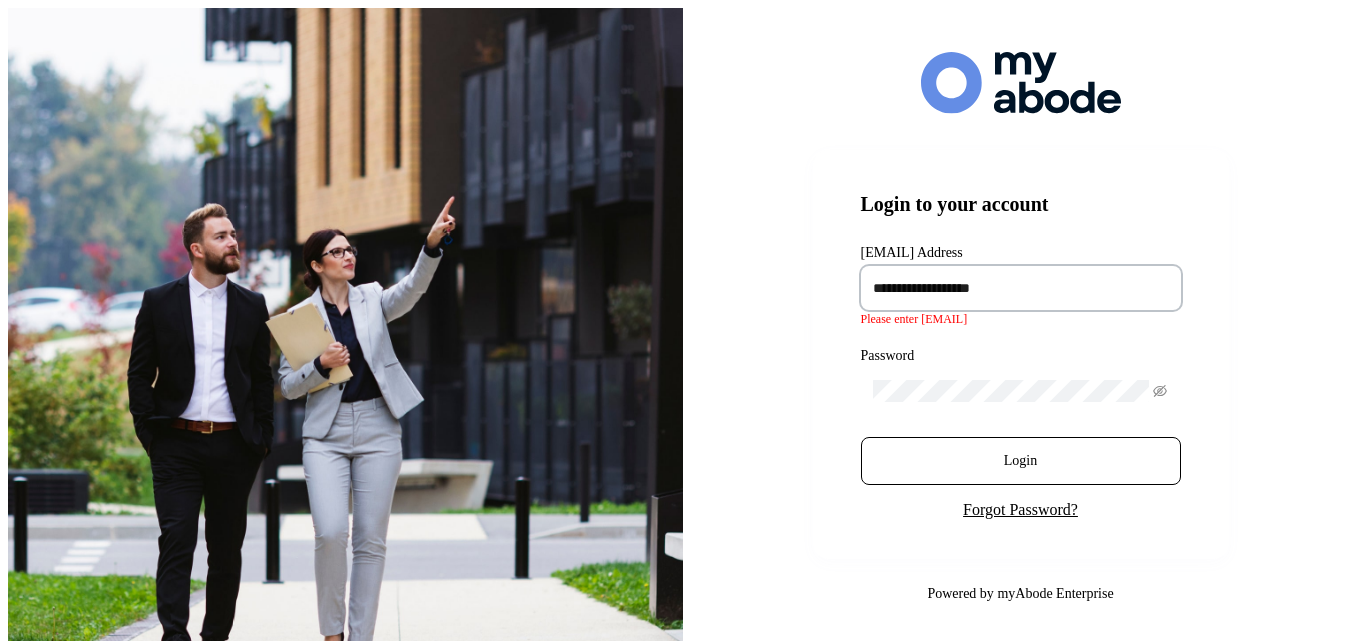 type on "**********" 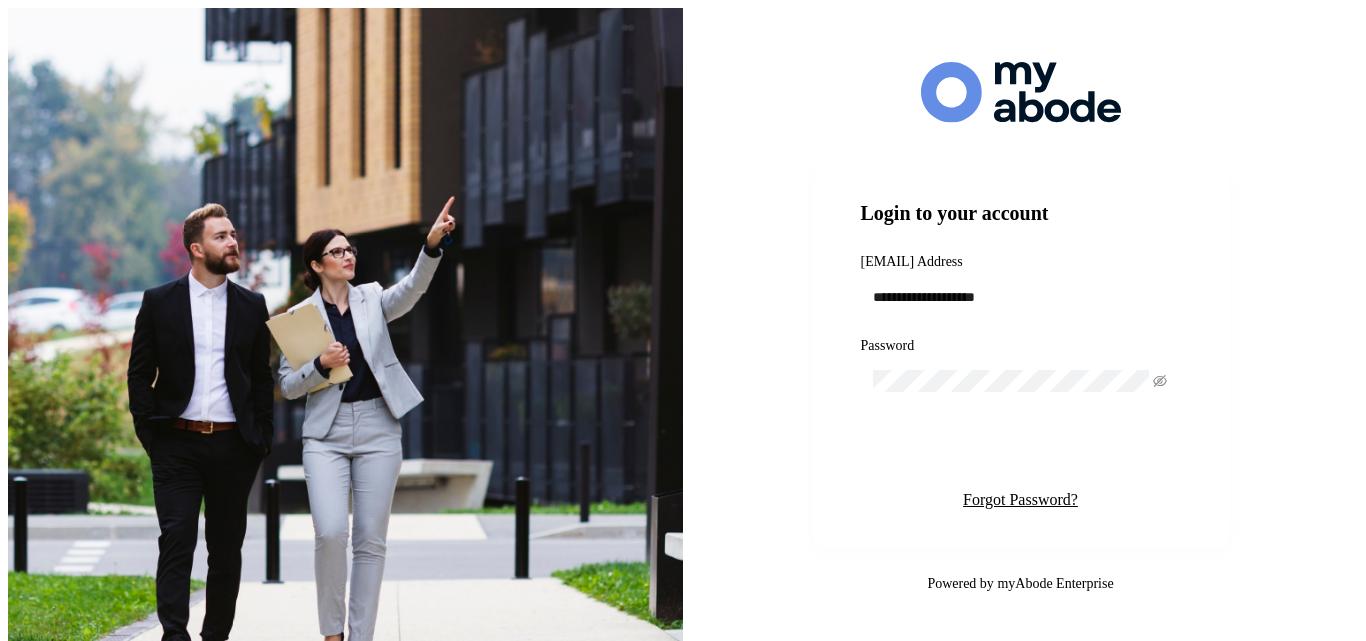 click on "Login" at bounding box center [1020, 451] 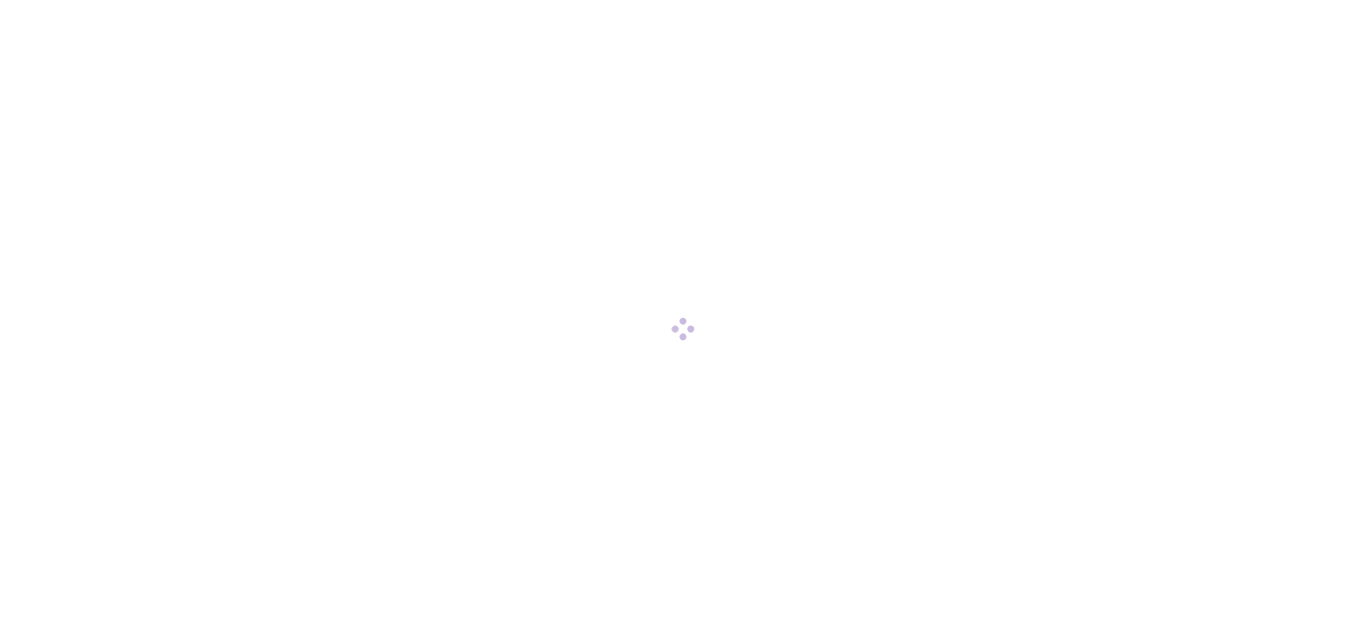 scroll, scrollTop: 0, scrollLeft: 0, axis: both 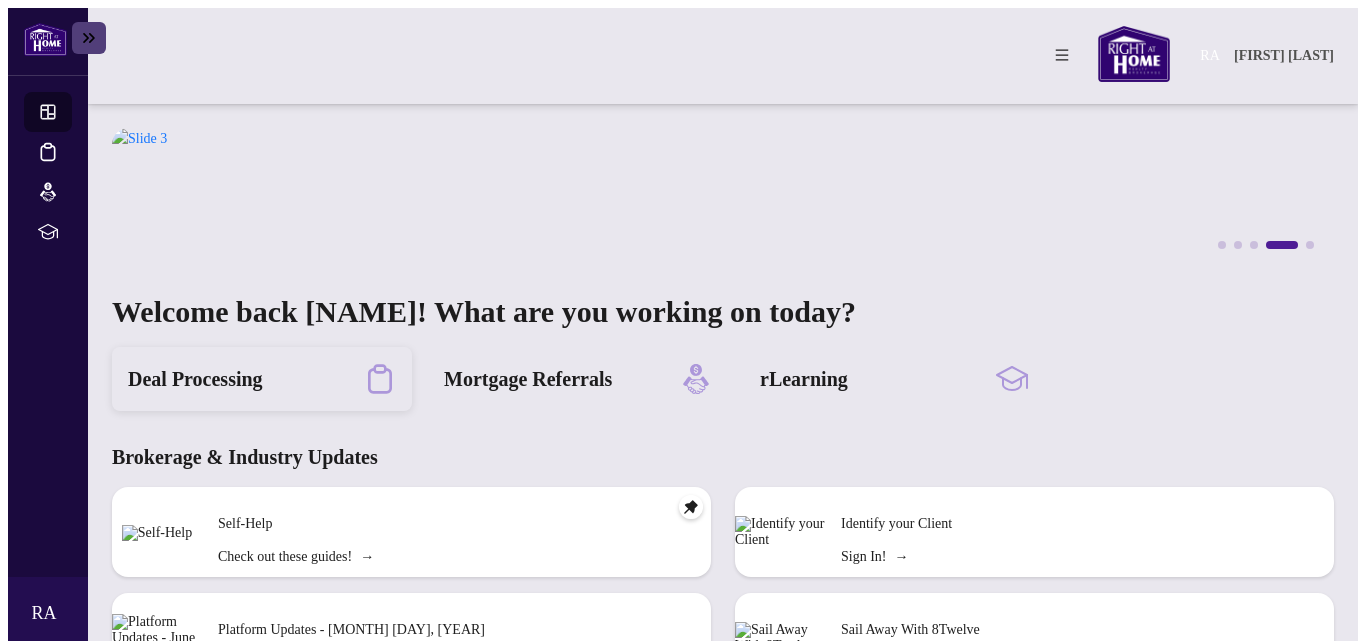 click on "Deal Processing" at bounding box center (262, 379) 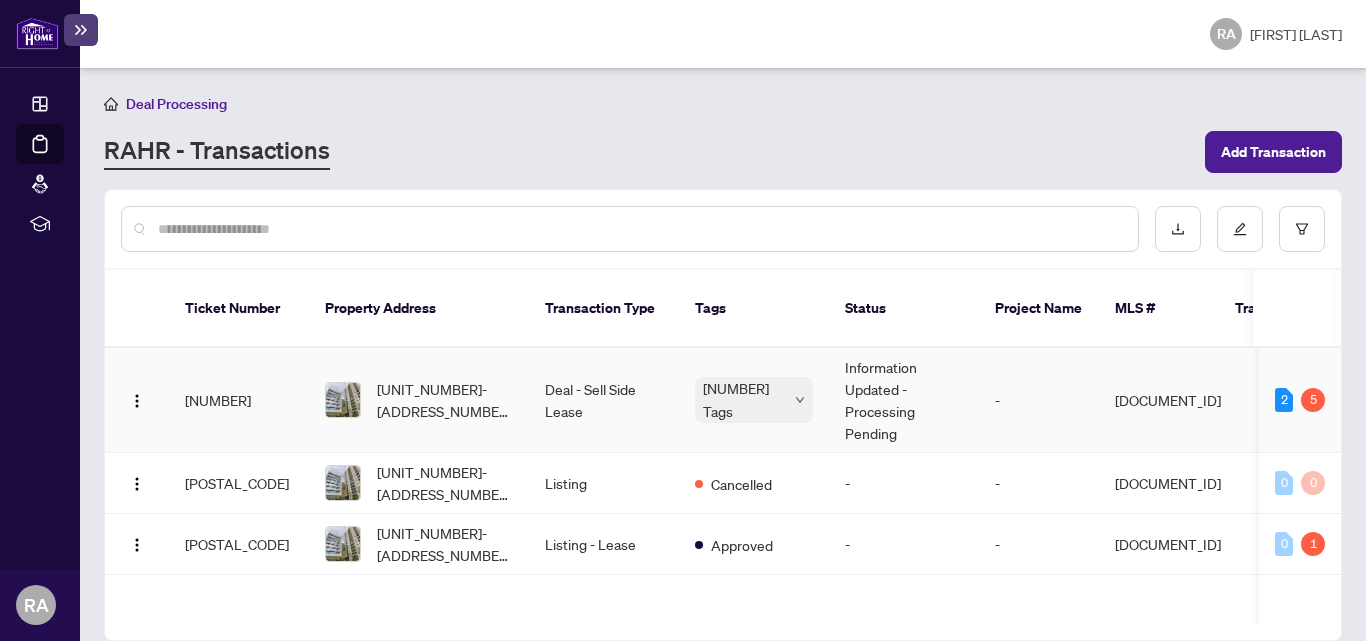 click on "-" at bounding box center (1039, 400) 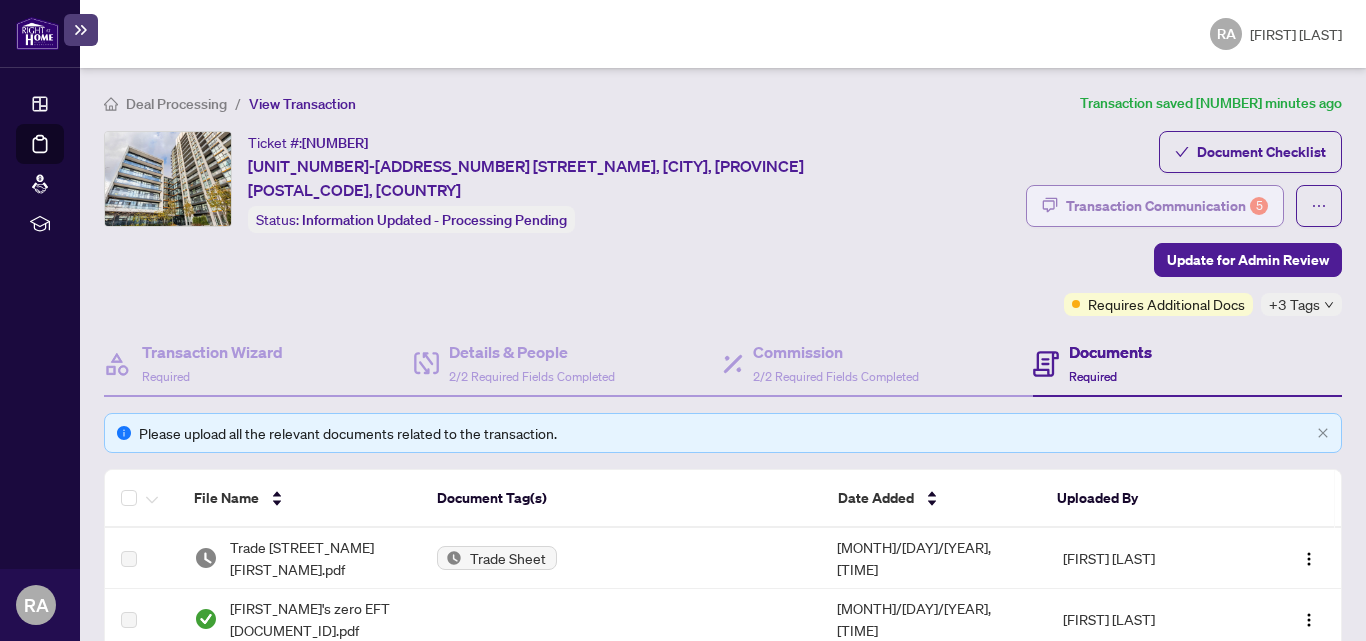 click on "Transaction Communication 5" at bounding box center (1167, 206) 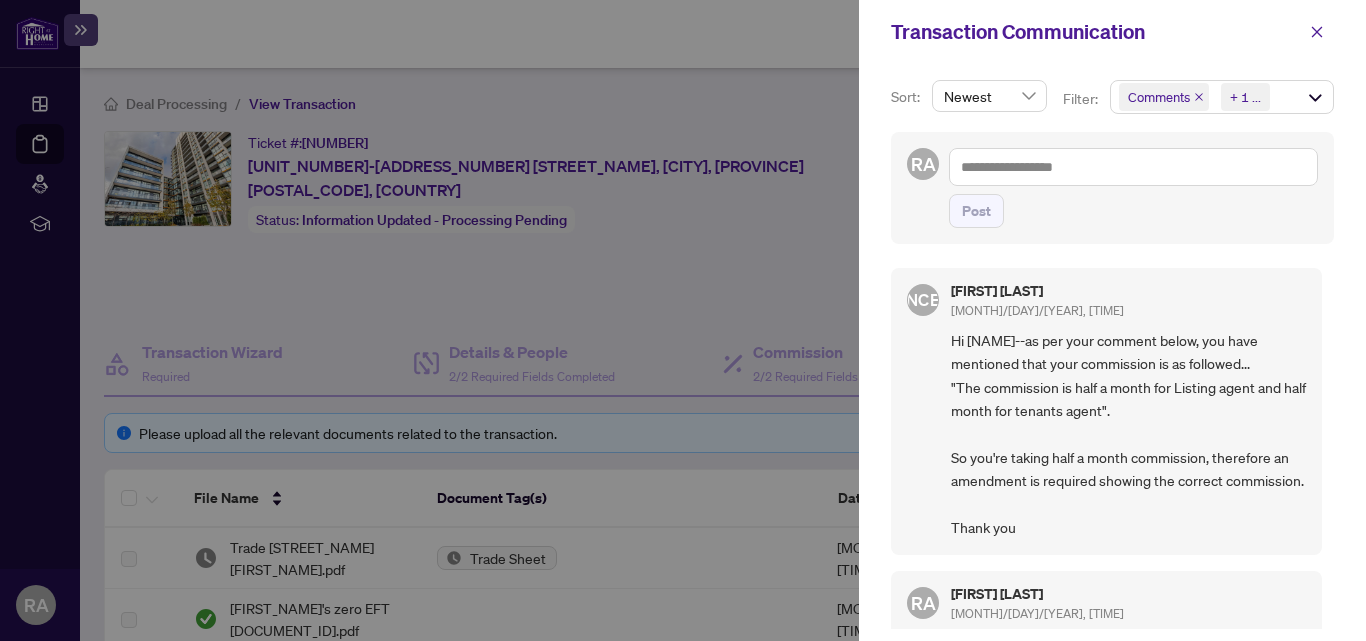scroll, scrollTop: 771, scrollLeft: 0, axis: vertical 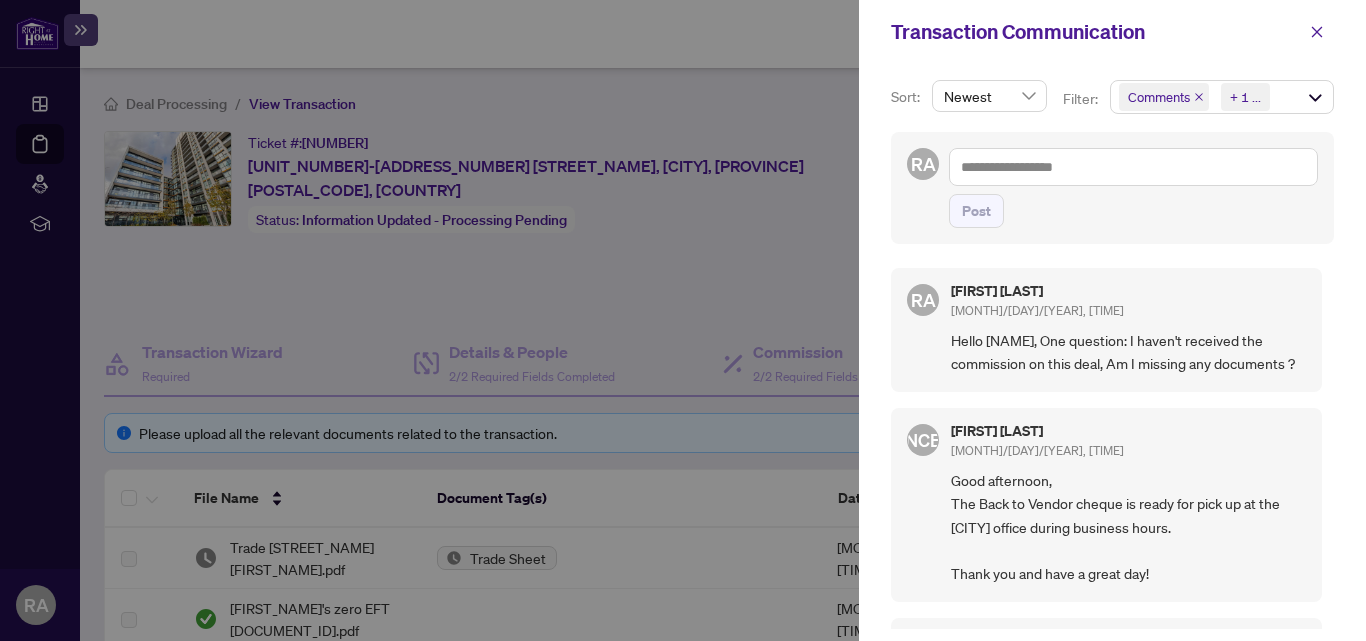click at bounding box center [683, 320] 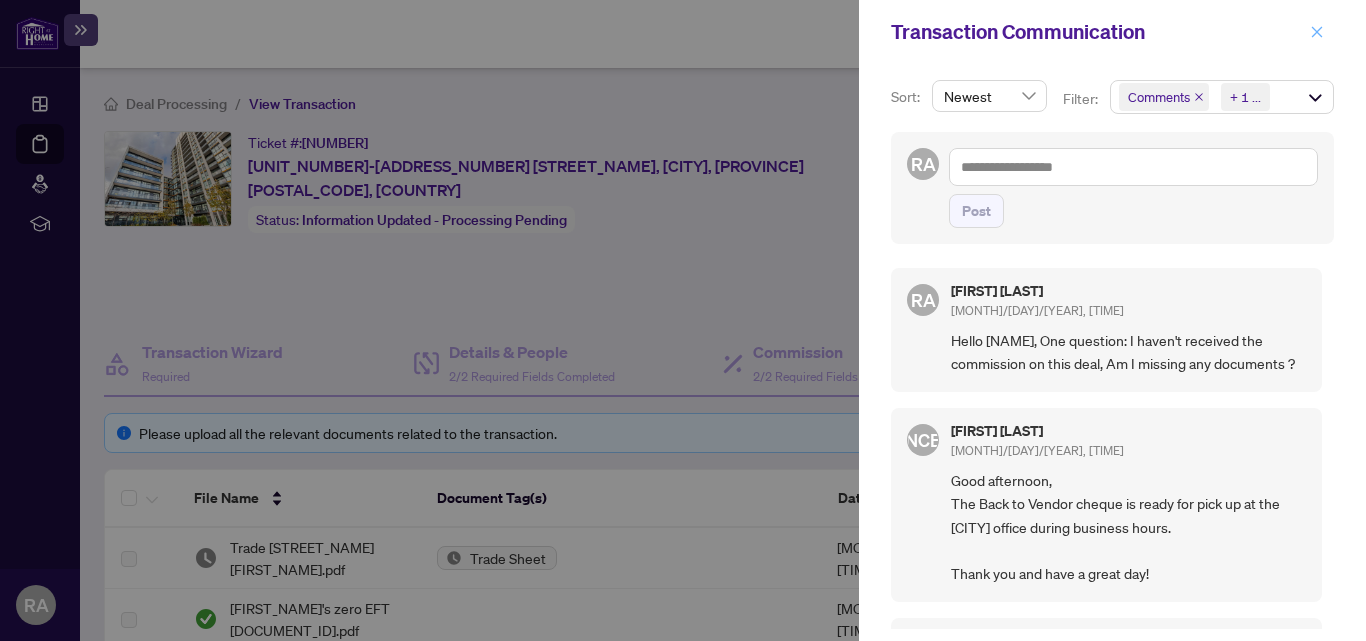 click at bounding box center (1317, 32) 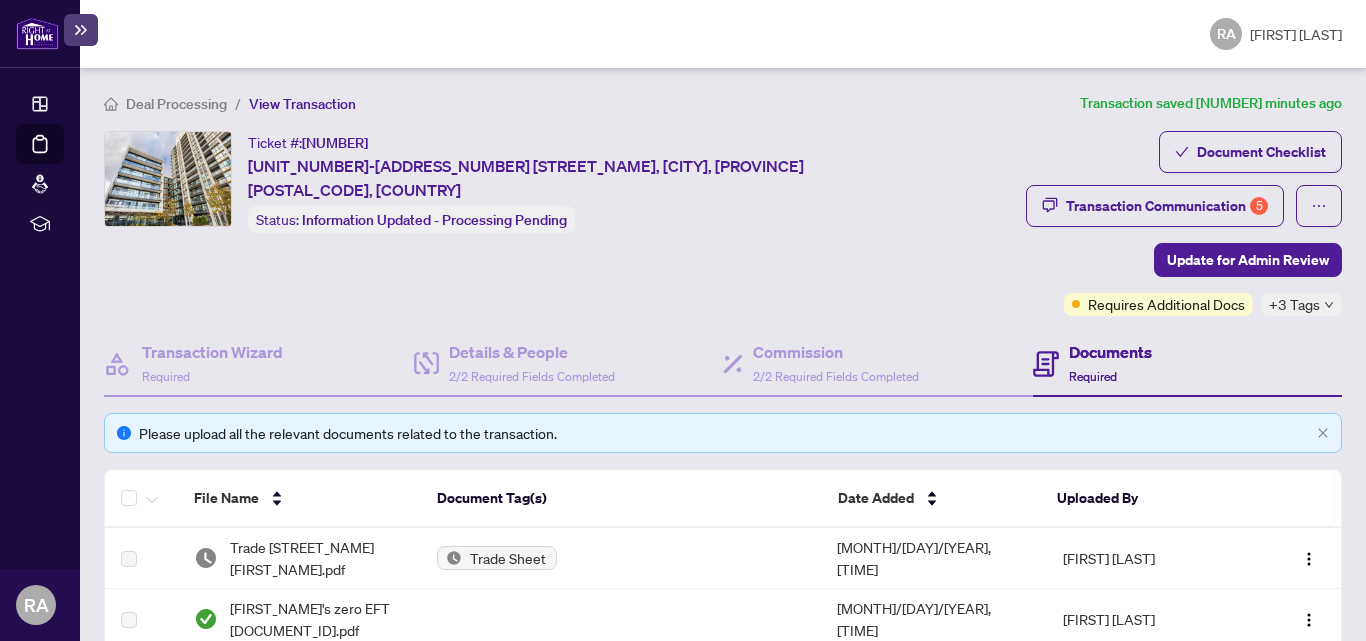 scroll, scrollTop: 0, scrollLeft: 0, axis: both 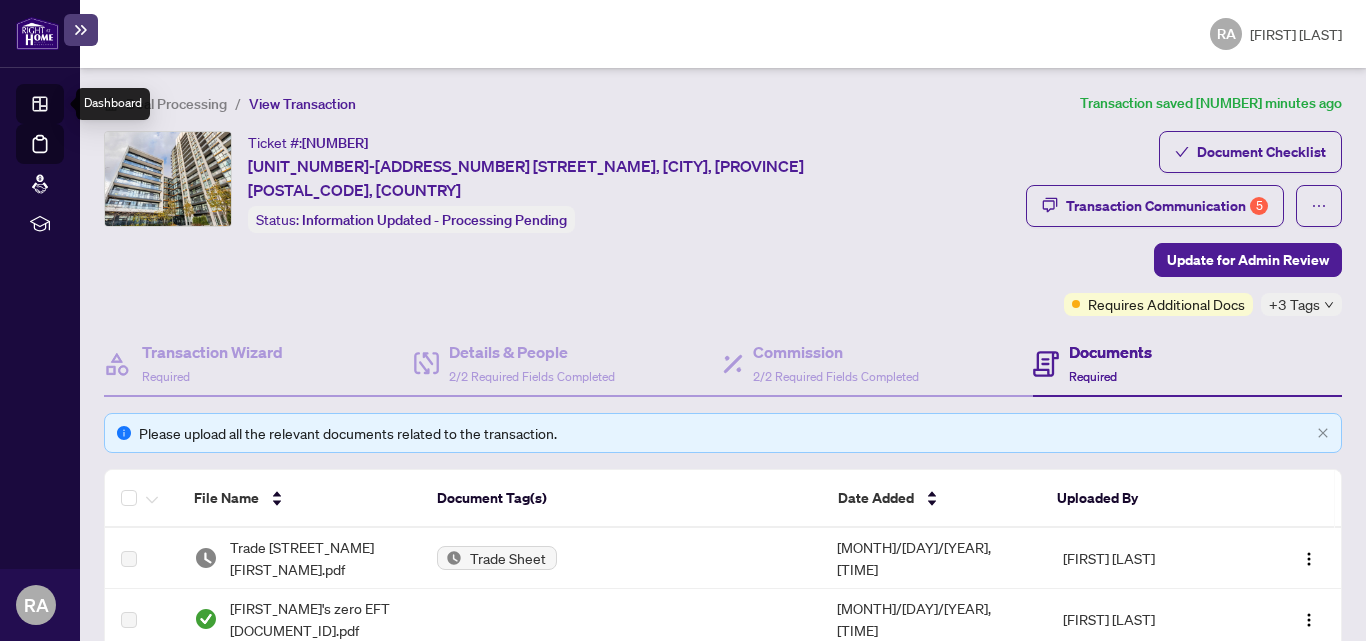 click on "Dashboard" at bounding box center [62, 107] 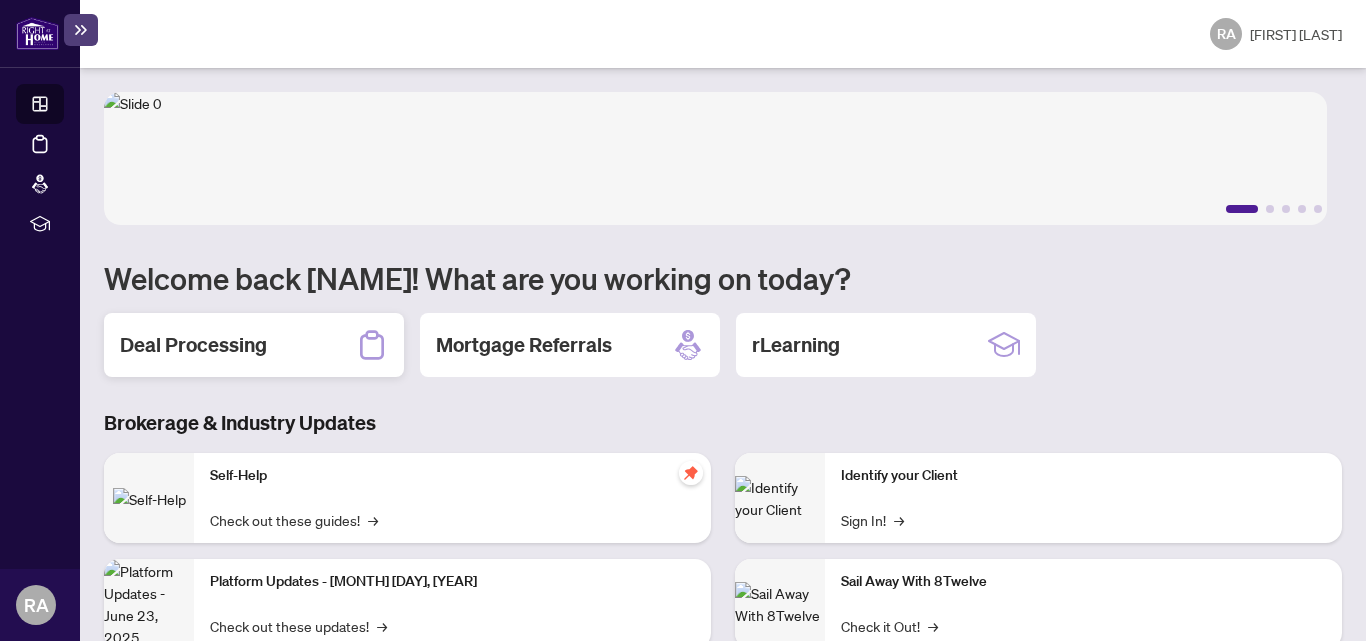 click on "Deal Processing" at bounding box center [193, 345] 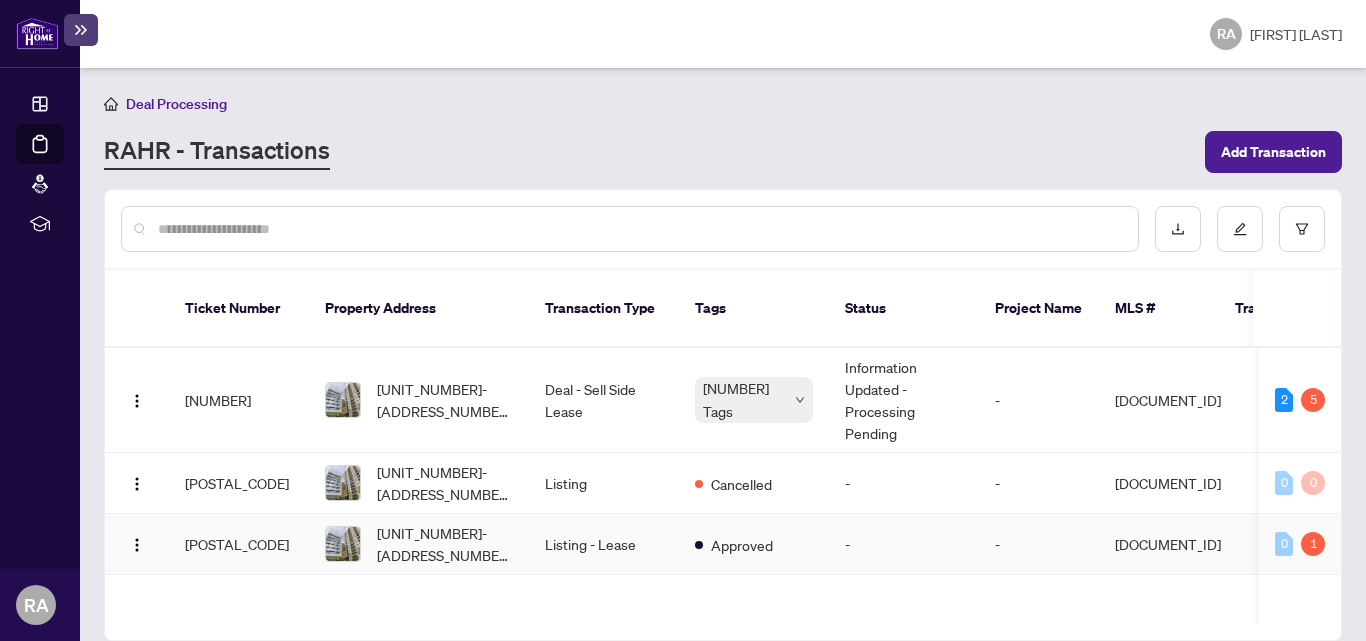 click on "Listing - Lease" at bounding box center [604, 544] 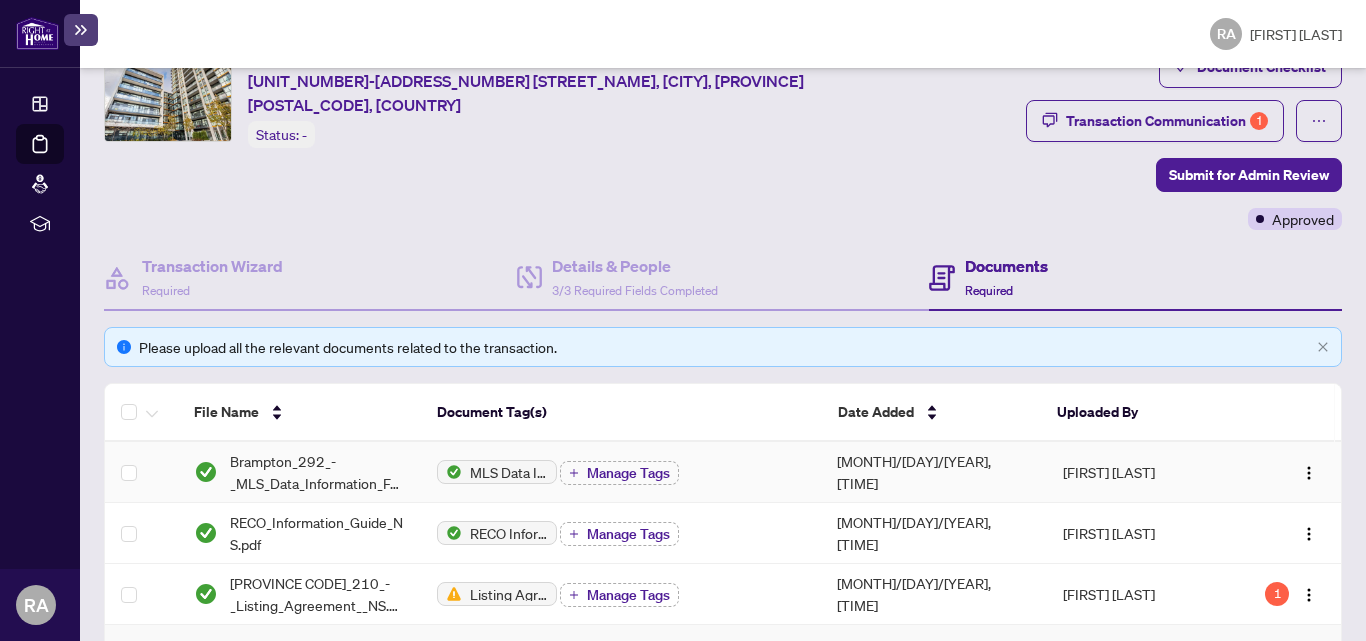 scroll, scrollTop: 90, scrollLeft: 0, axis: vertical 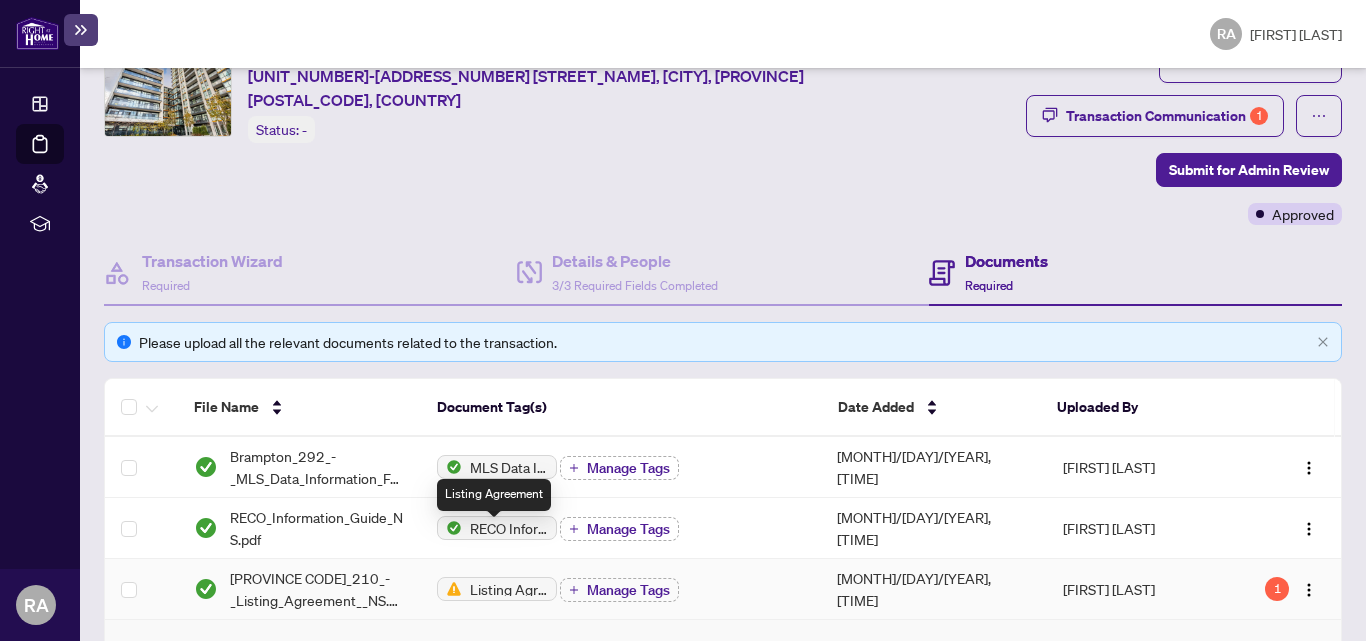 click on "Listing Agreement" at bounding box center [509, 589] 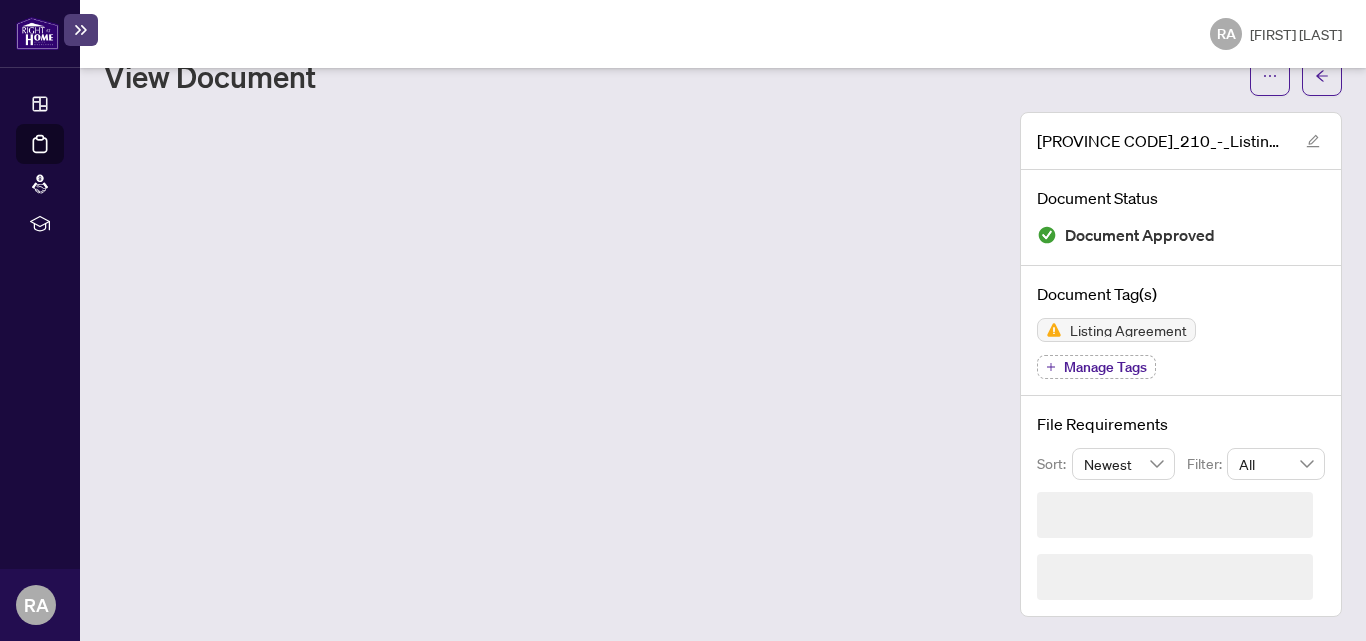 scroll, scrollTop: 39, scrollLeft: 0, axis: vertical 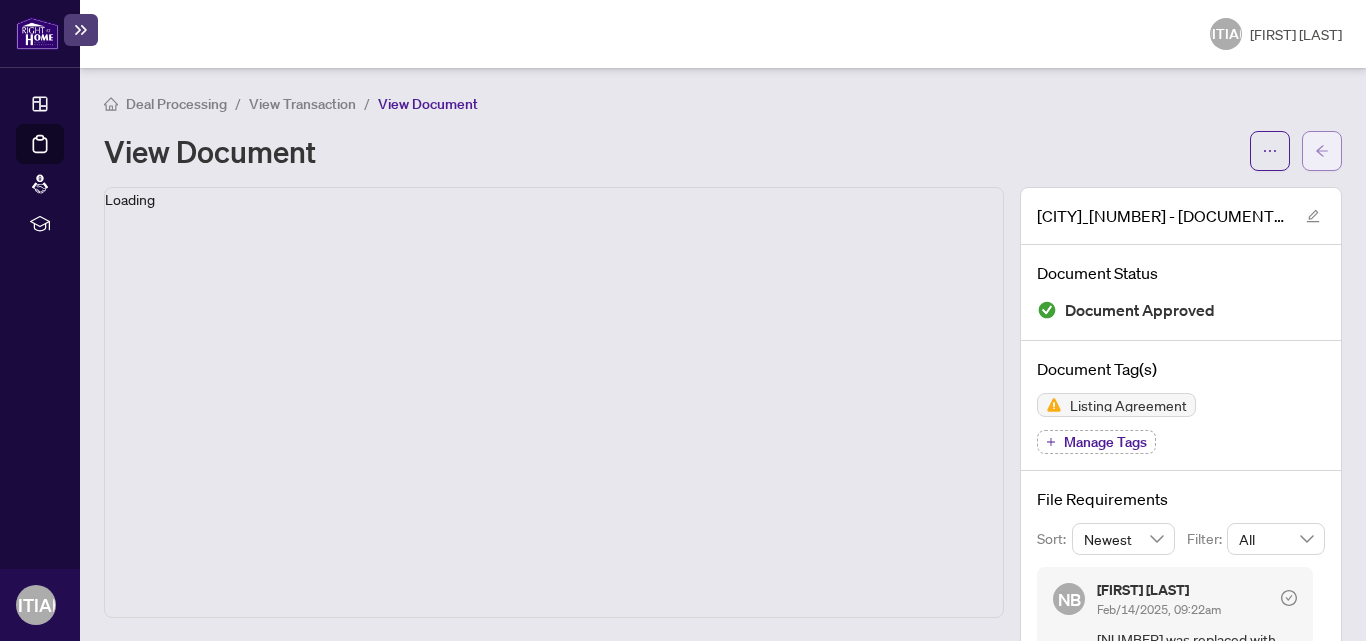 click at bounding box center (1322, 151) 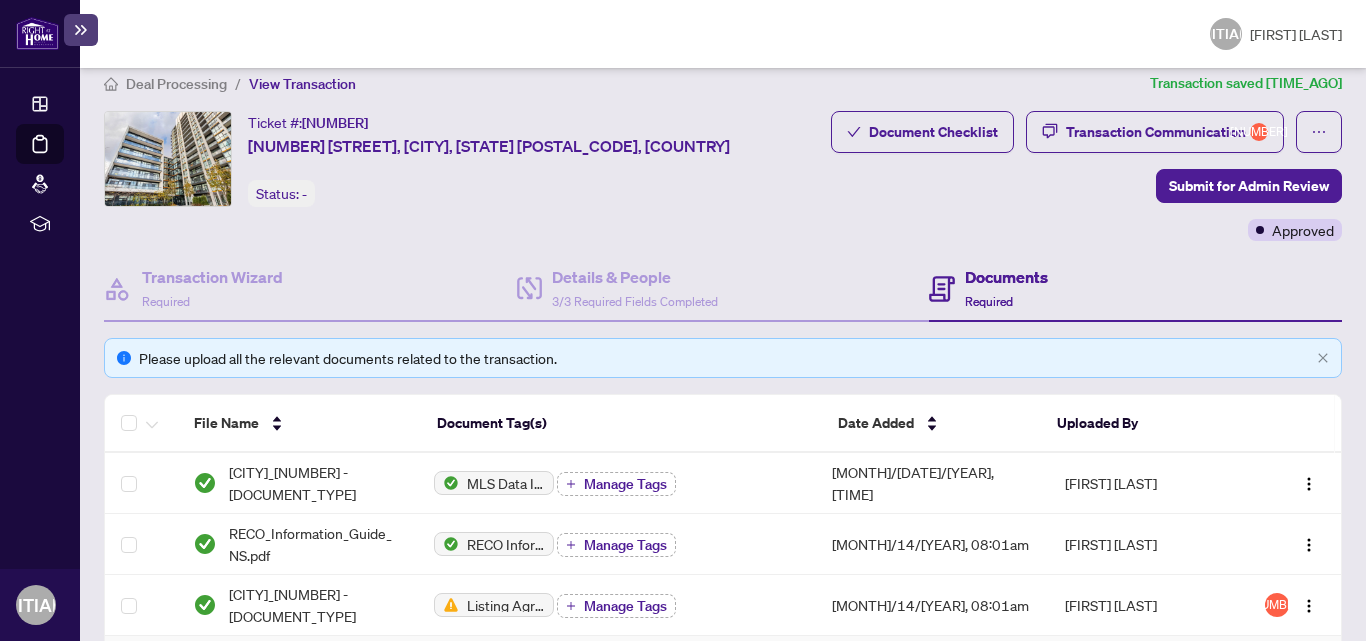 scroll, scrollTop: 0, scrollLeft: 0, axis: both 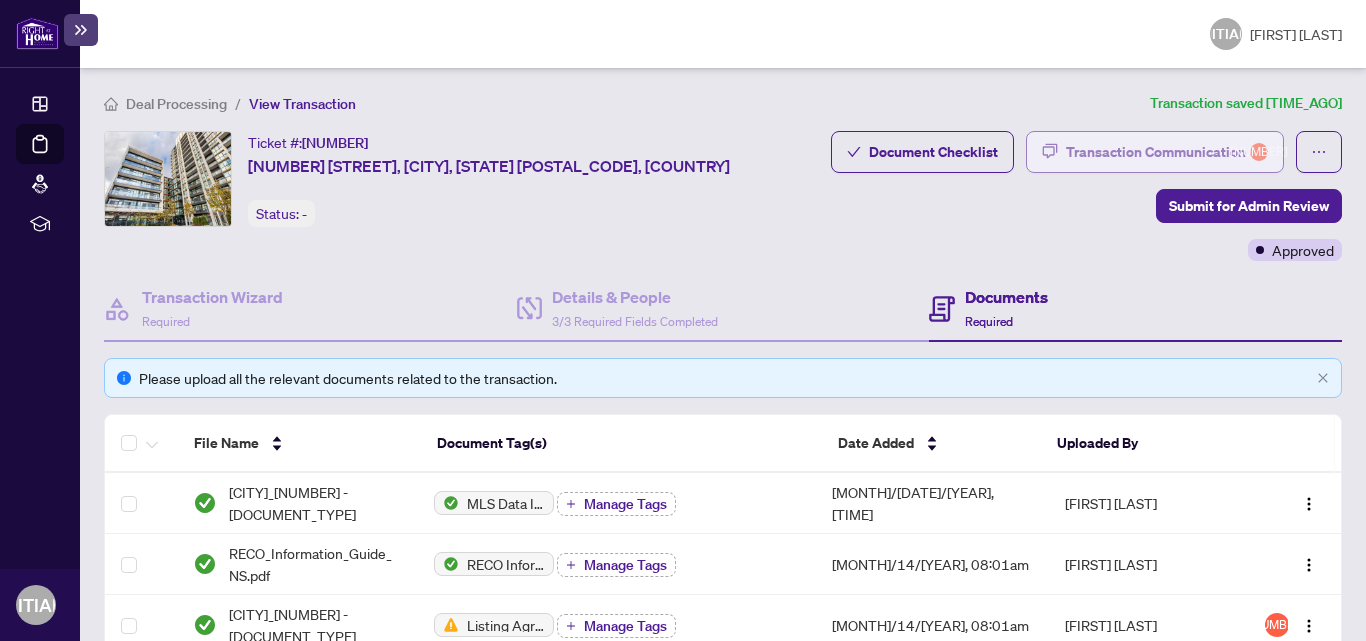click on "Transaction Communication 1" at bounding box center [1167, 152] 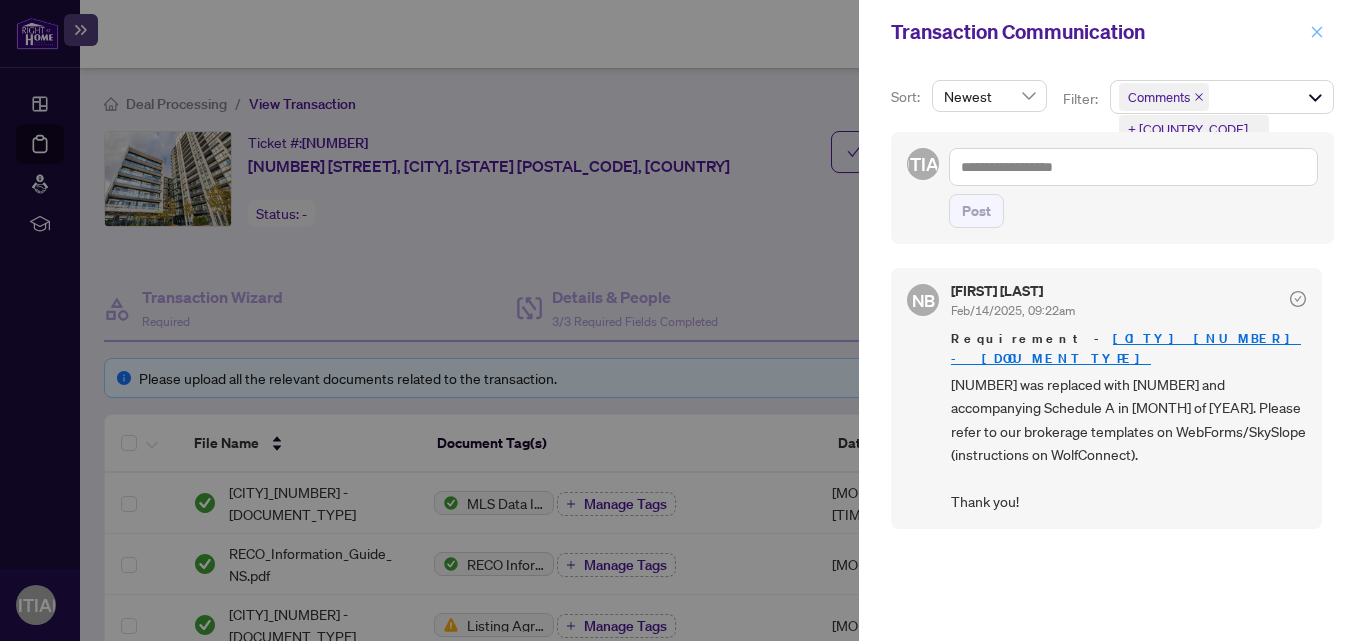 click at bounding box center [1317, 31] 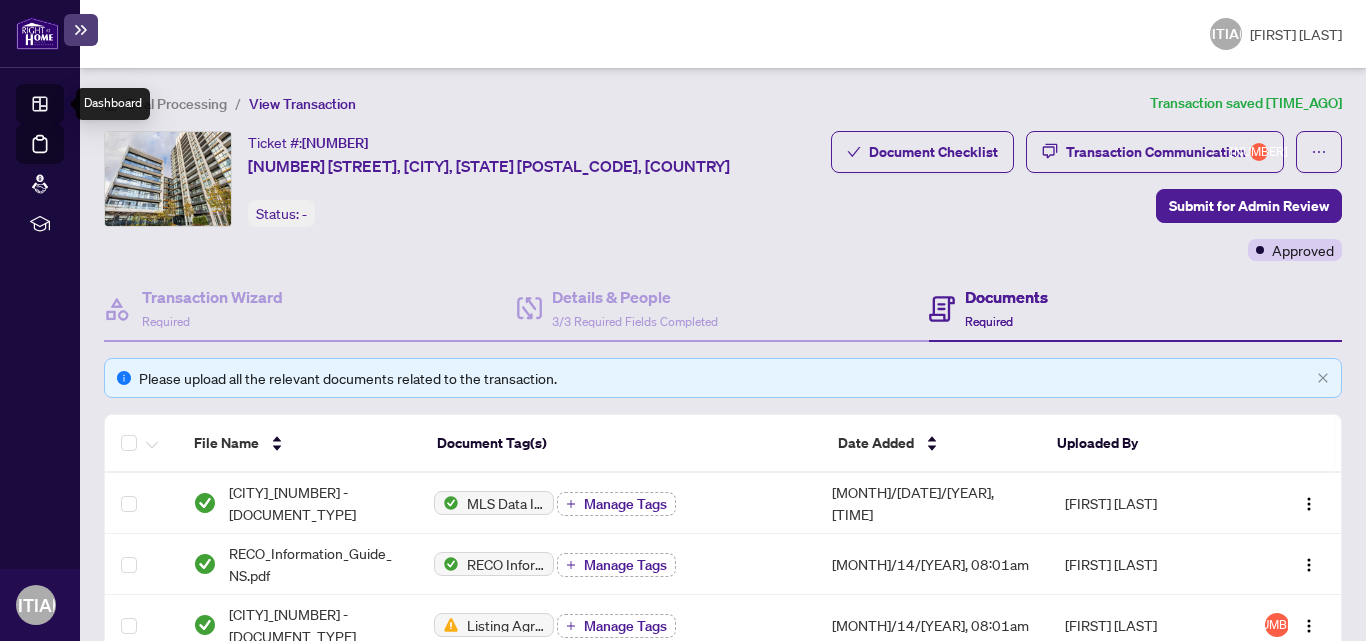 click on "Dashboard" at bounding box center (62, 107) 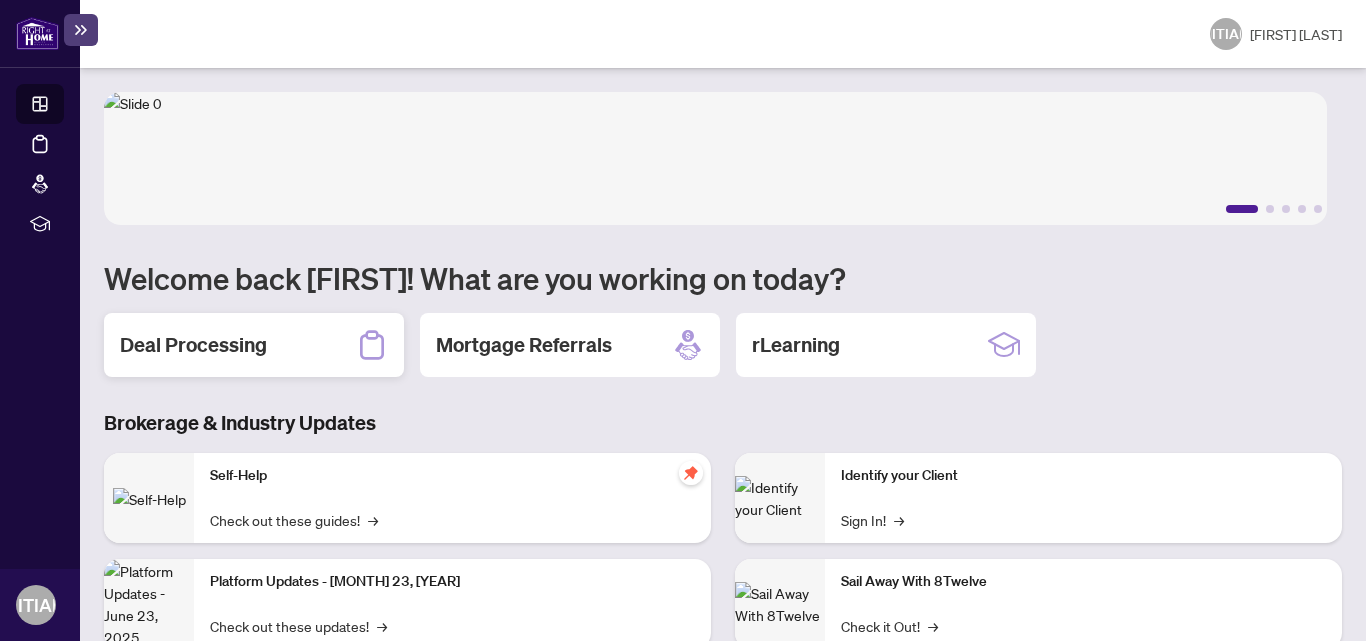 click on "Deal Processing" at bounding box center (254, 345) 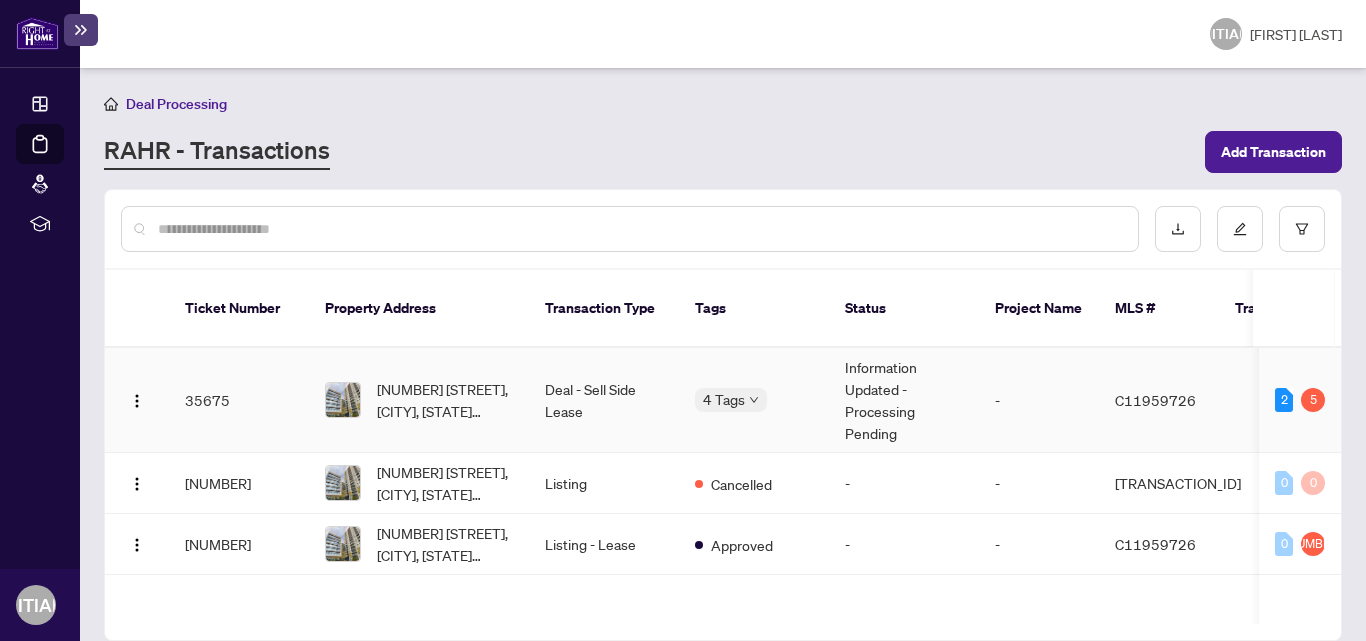 click on "Information Updated - Processing Pending" at bounding box center (904, 400) 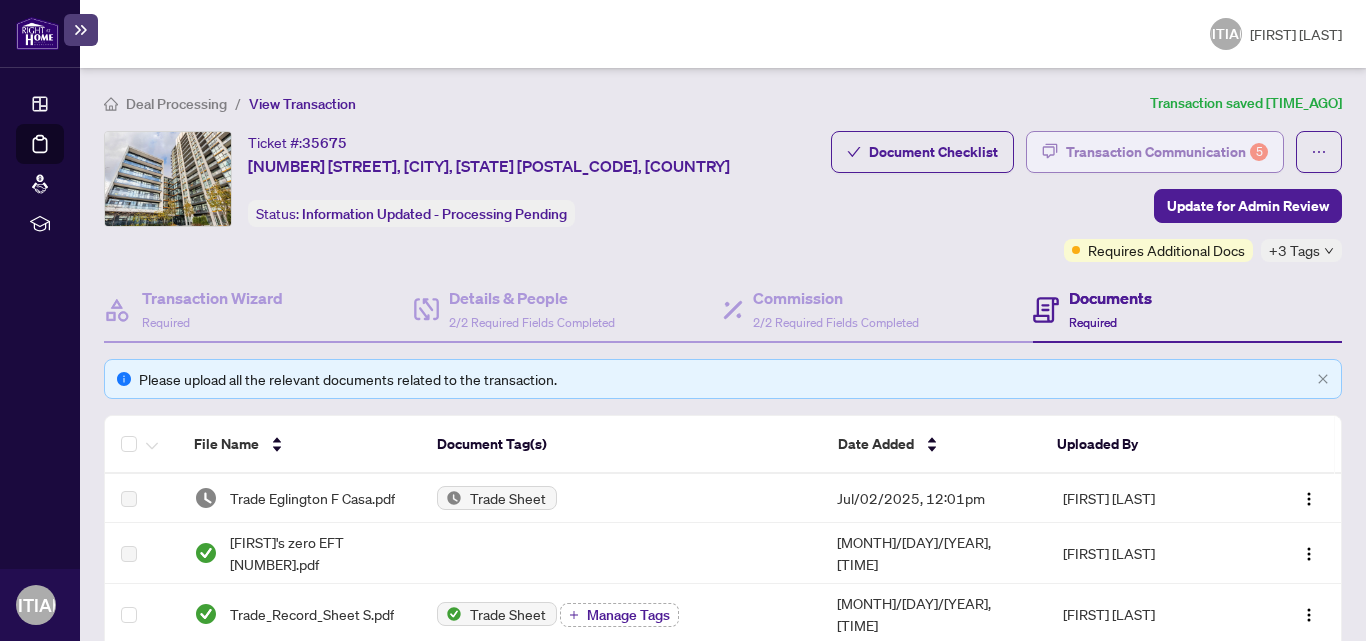 click on "Transaction Communication 5" at bounding box center [1167, 152] 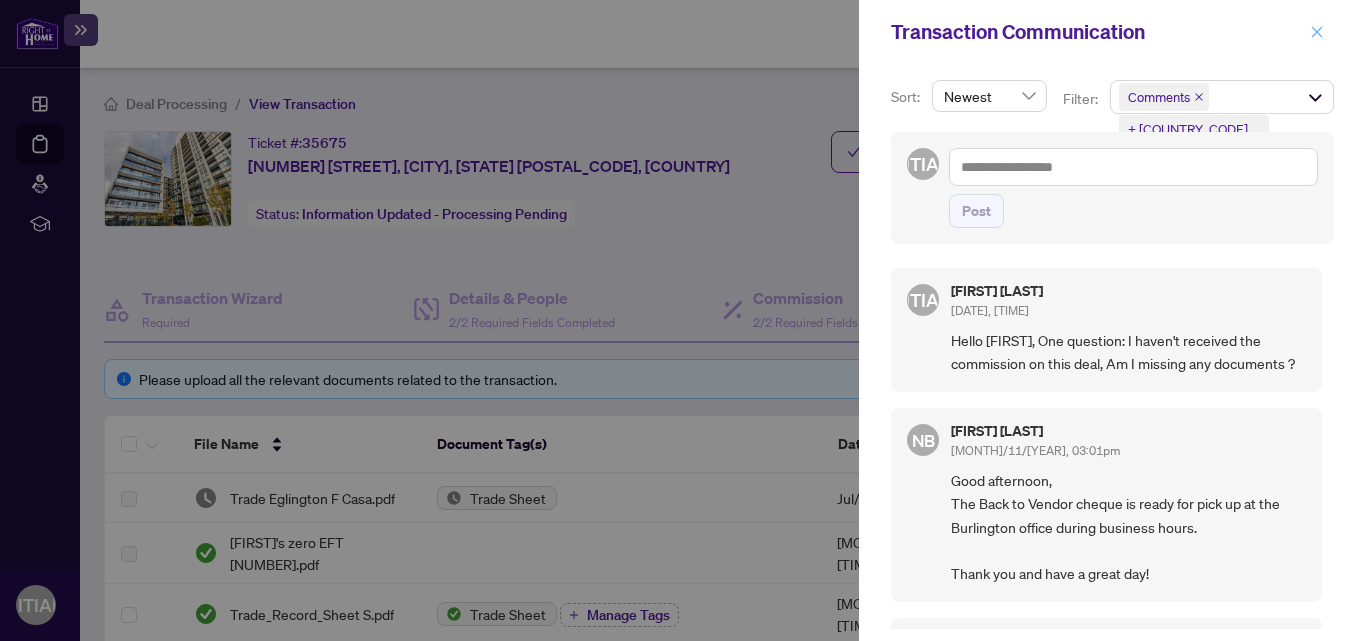 click at bounding box center (1317, 32) 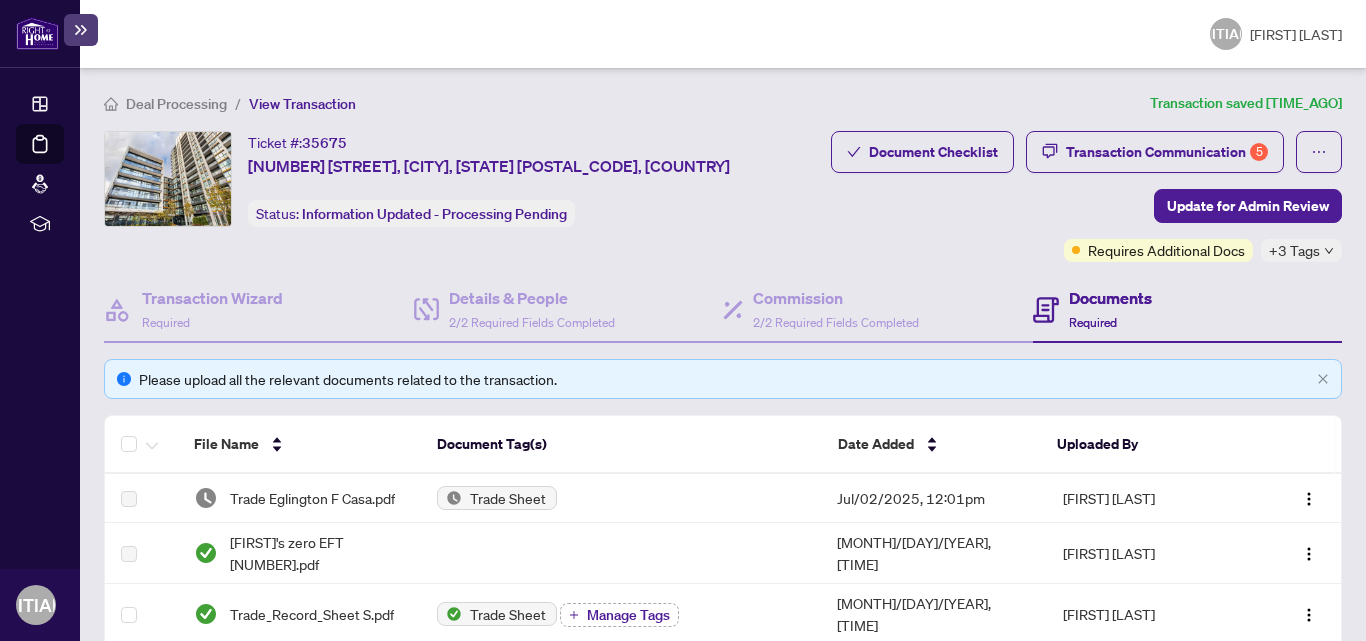 click on "Documents" at bounding box center (1110, 298) 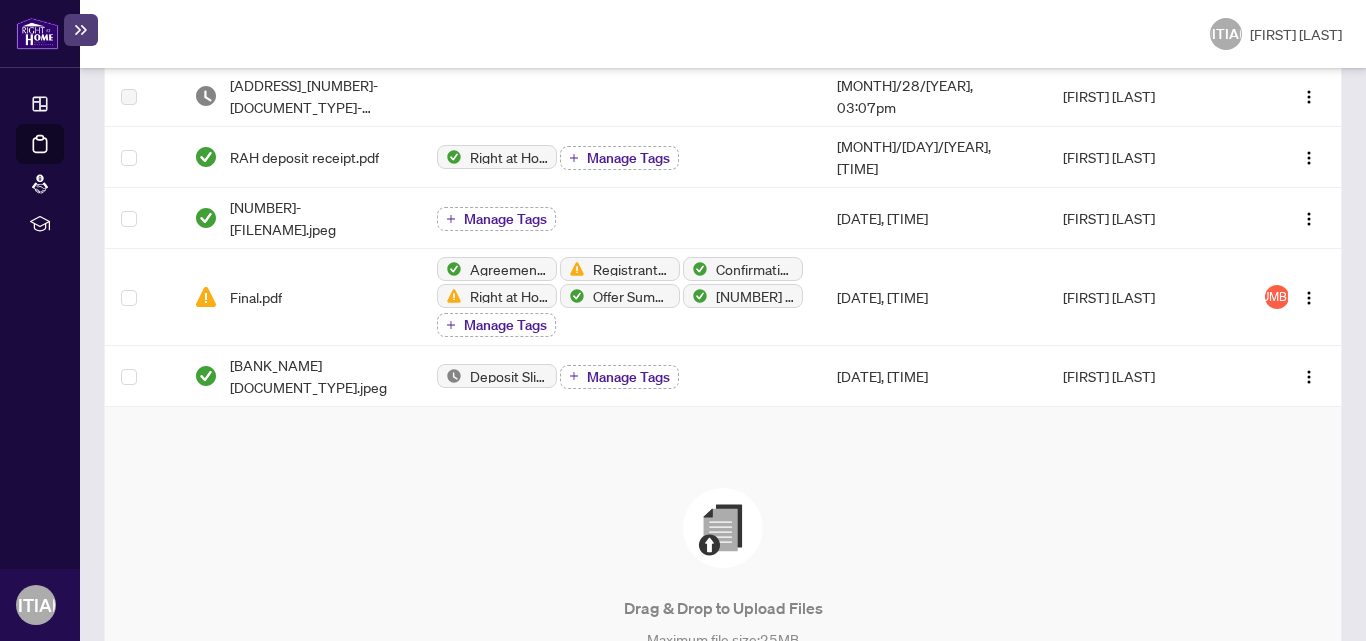 scroll, scrollTop: 695, scrollLeft: 0, axis: vertical 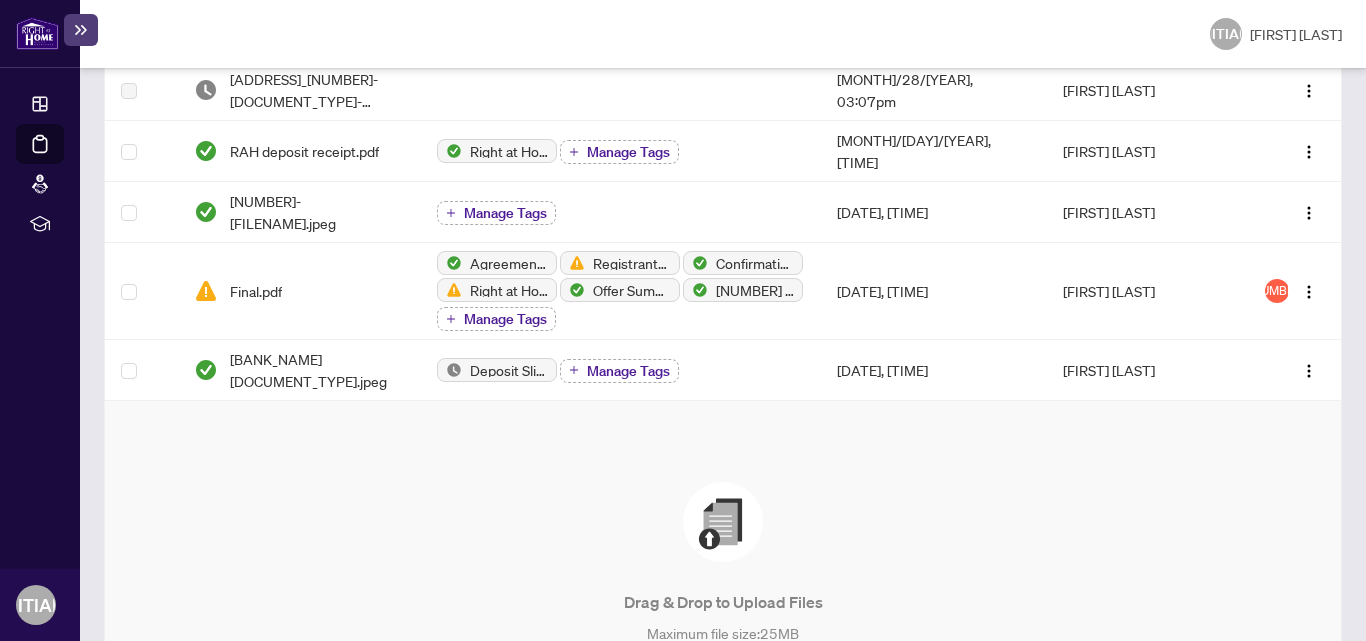 click at bounding box center [723, 522] 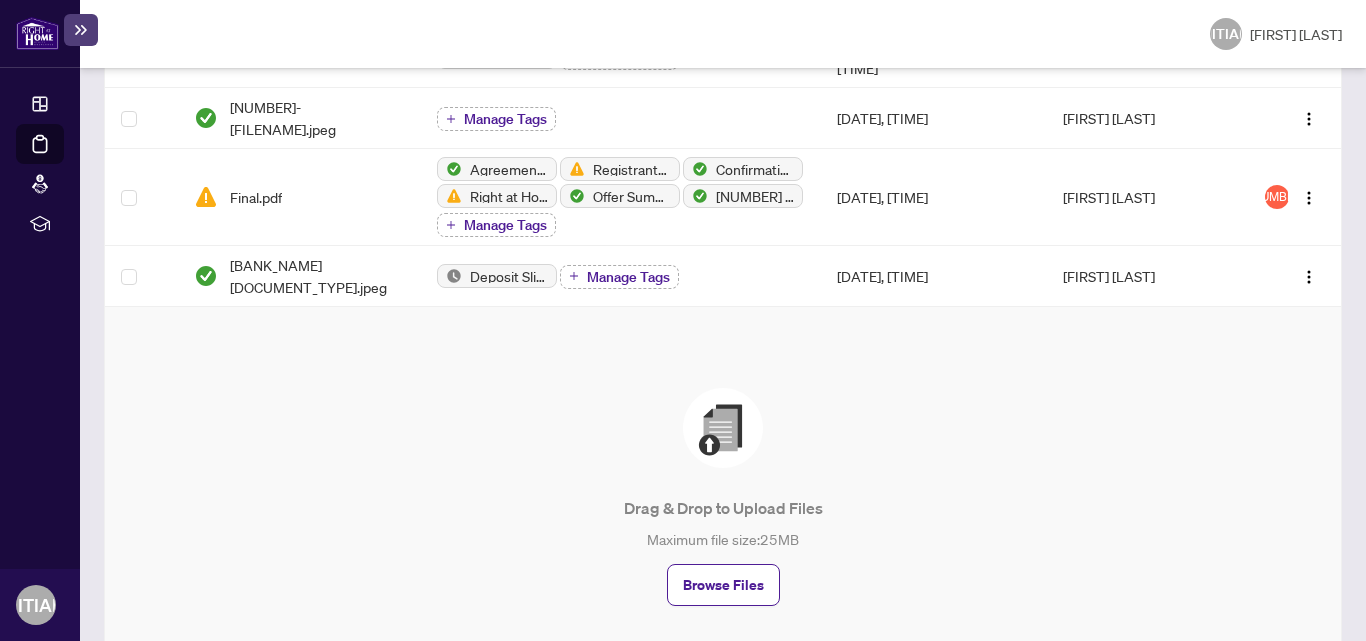 scroll, scrollTop: 790, scrollLeft: 0, axis: vertical 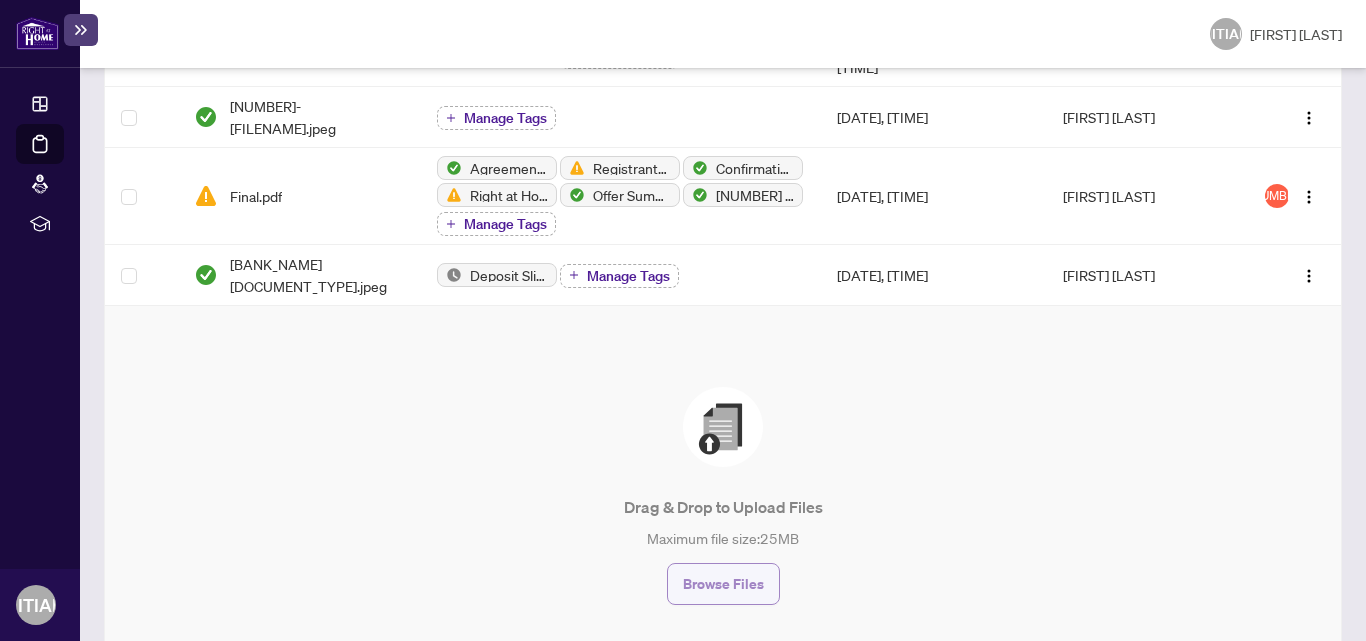click on "Browse Files" at bounding box center (723, 584) 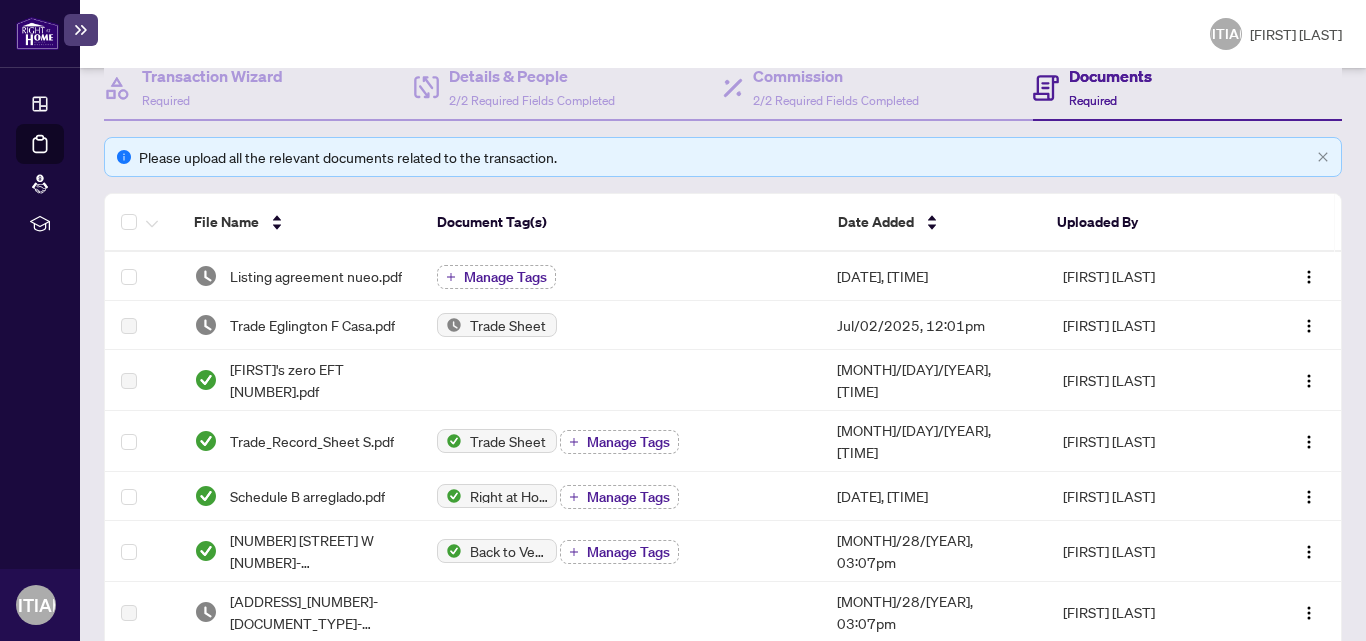scroll, scrollTop: 225, scrollLeft: 0, axis: vertical 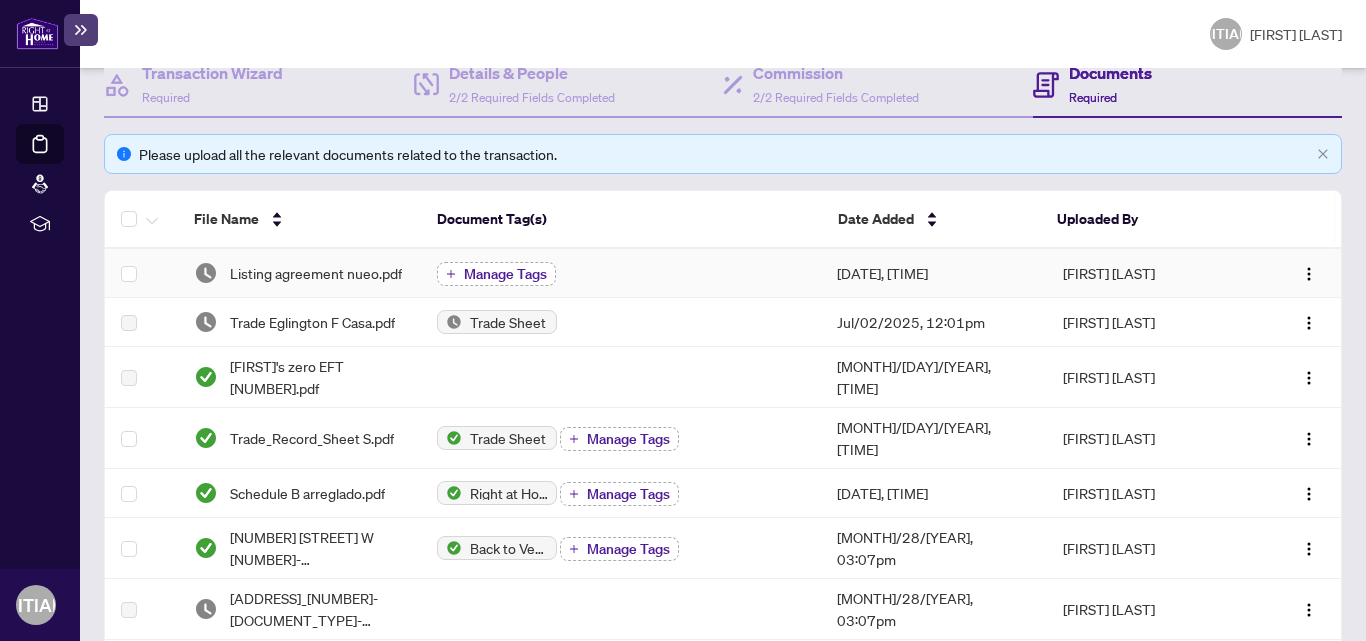 click on "Manage Tags" at bounding box center (505, 274) 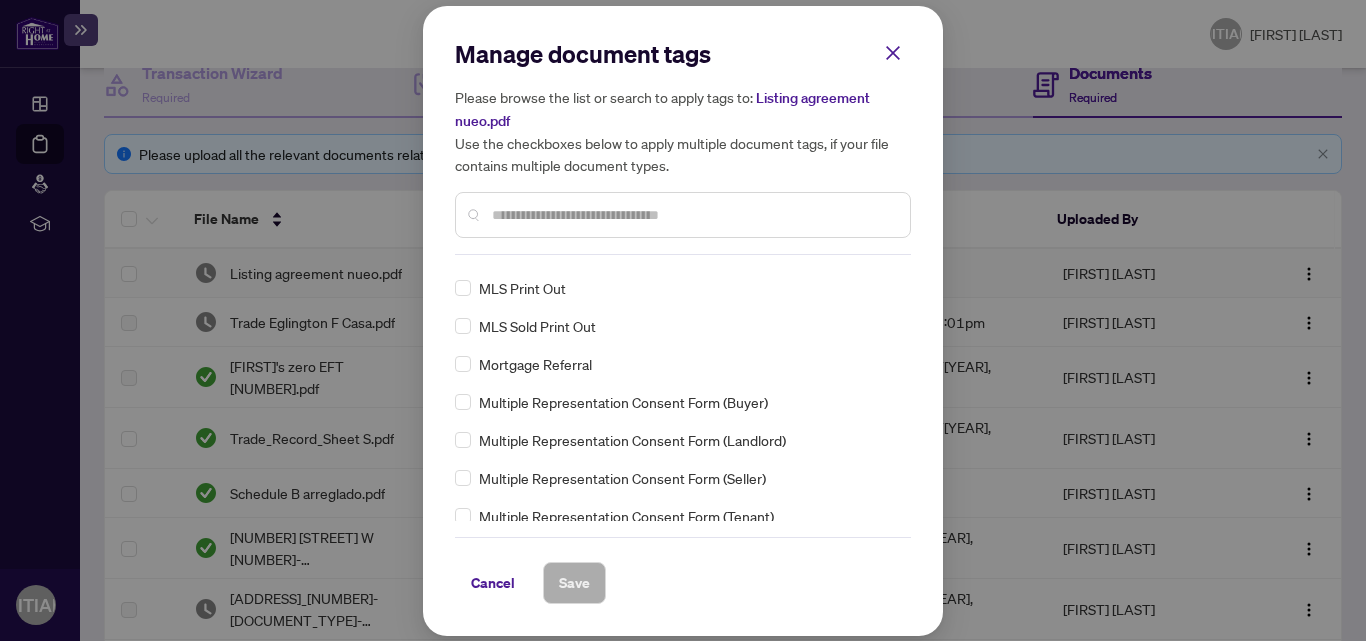 scroll, scrollTop: 2548, scrollLeft: 0, axis: vertical 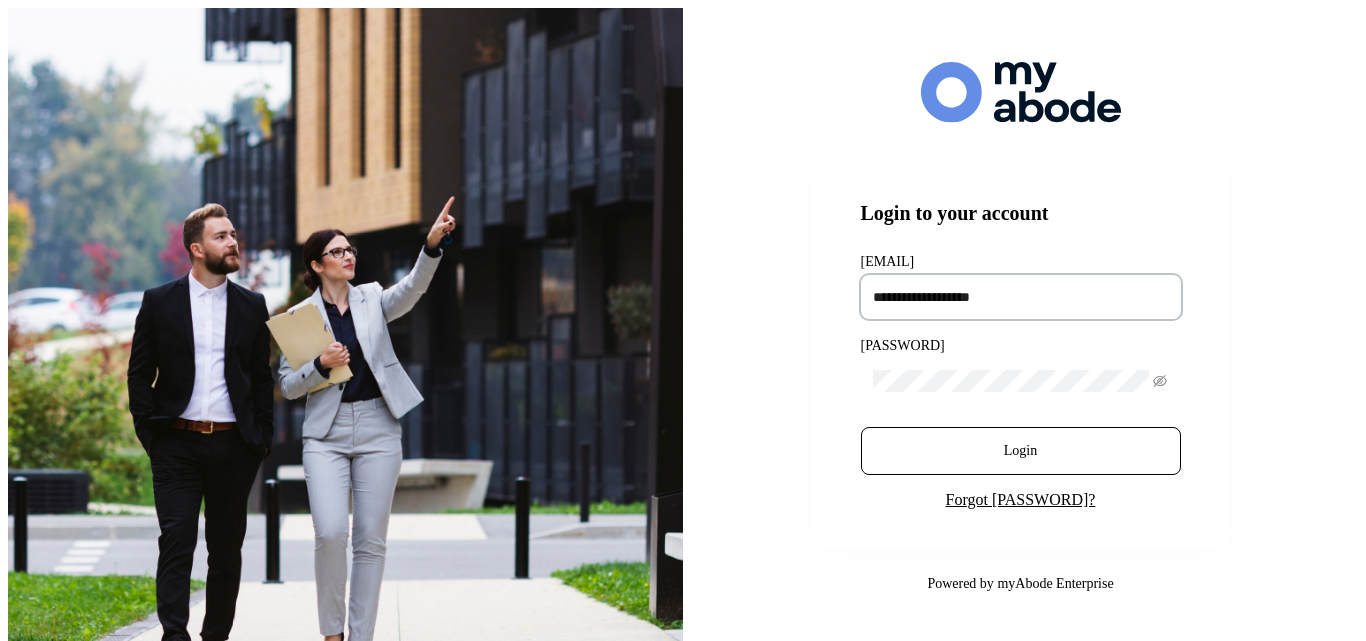 click at bounding box center [1021, 297] 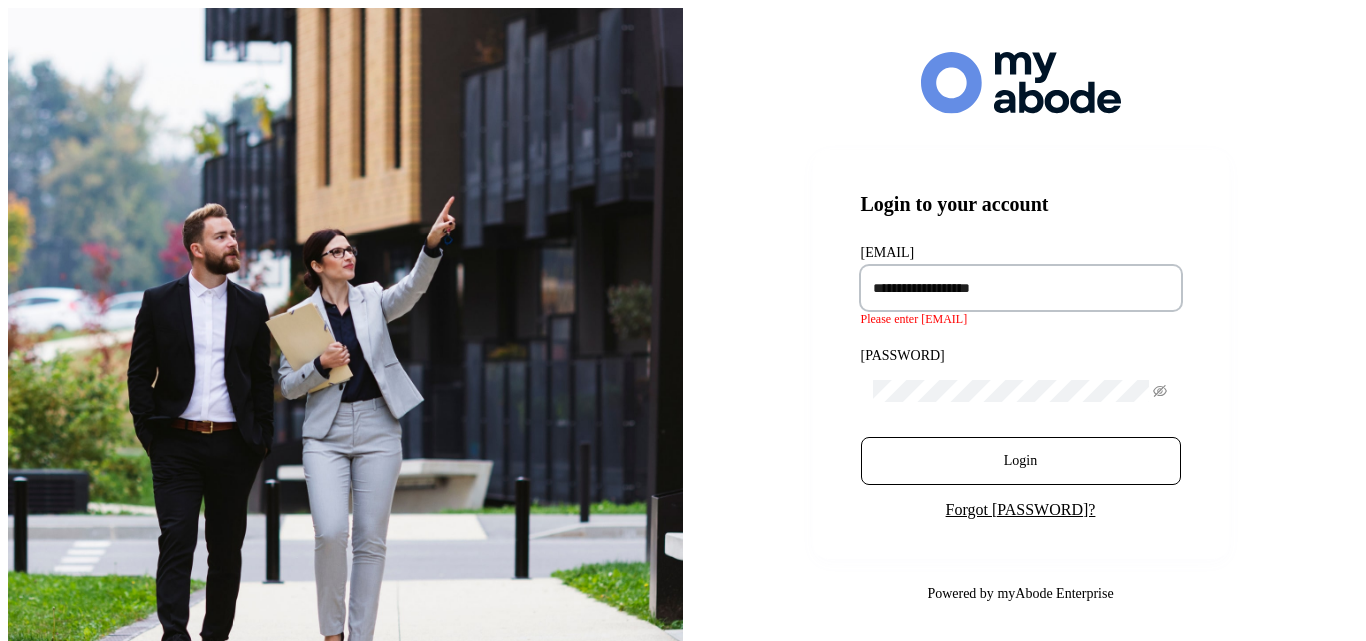 type on "**********" 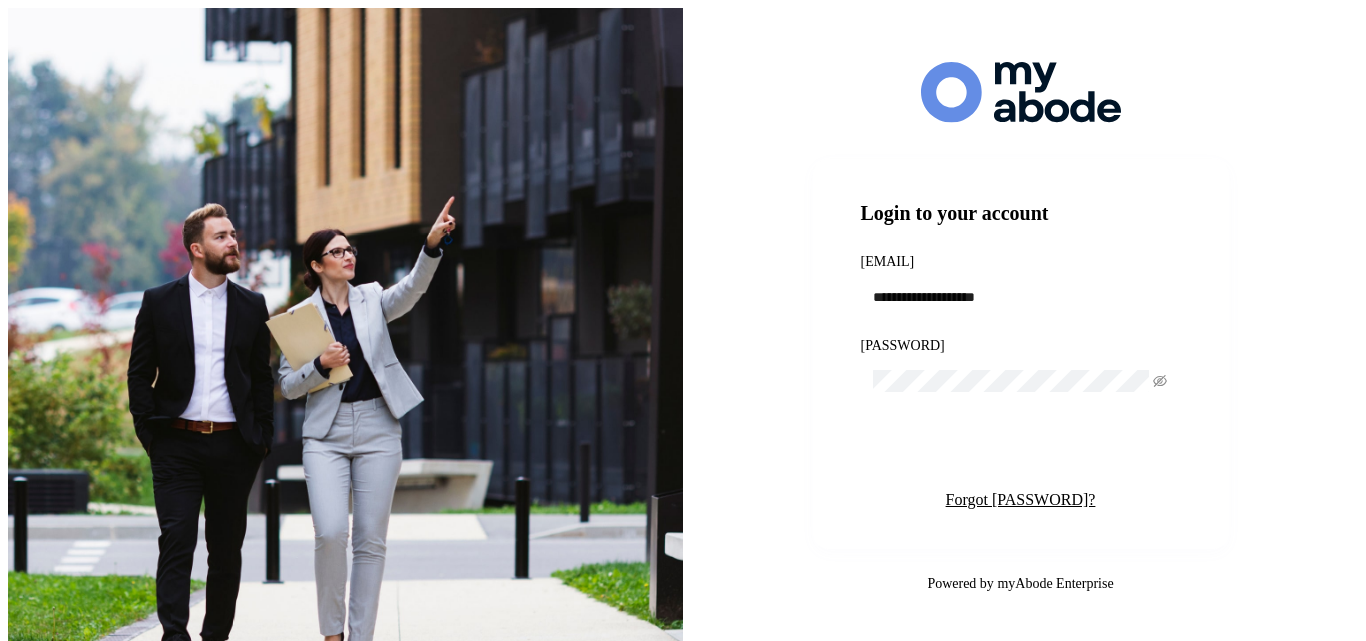 click on "Login" at bounding box center (1021, 451) 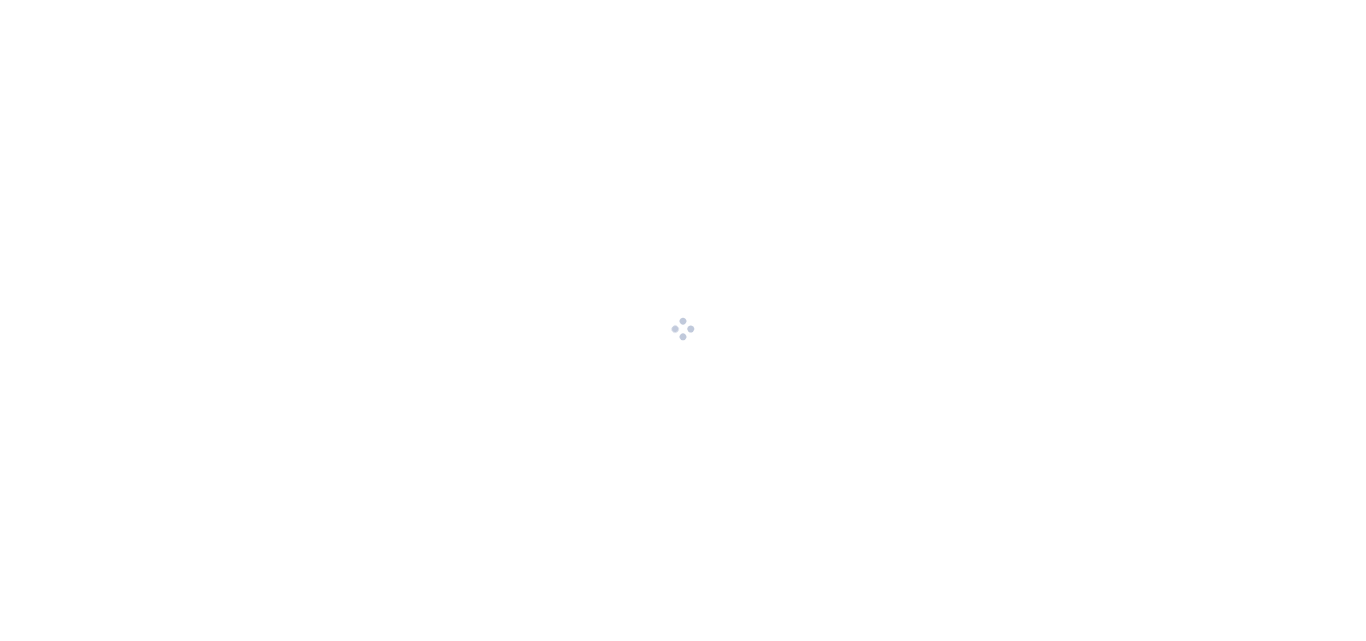 scroll, scrollTop: 0, scrollLeft: 0, axis: both 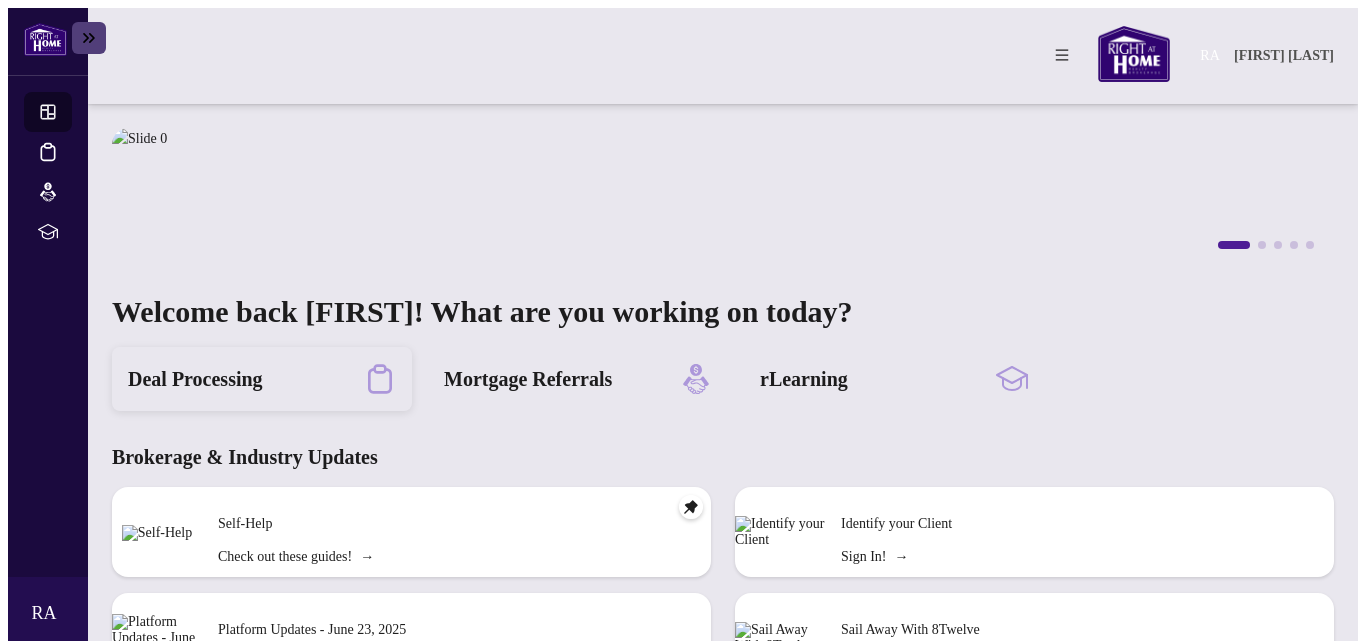 click on "Deal Processing" at bounding box center [262, 379] 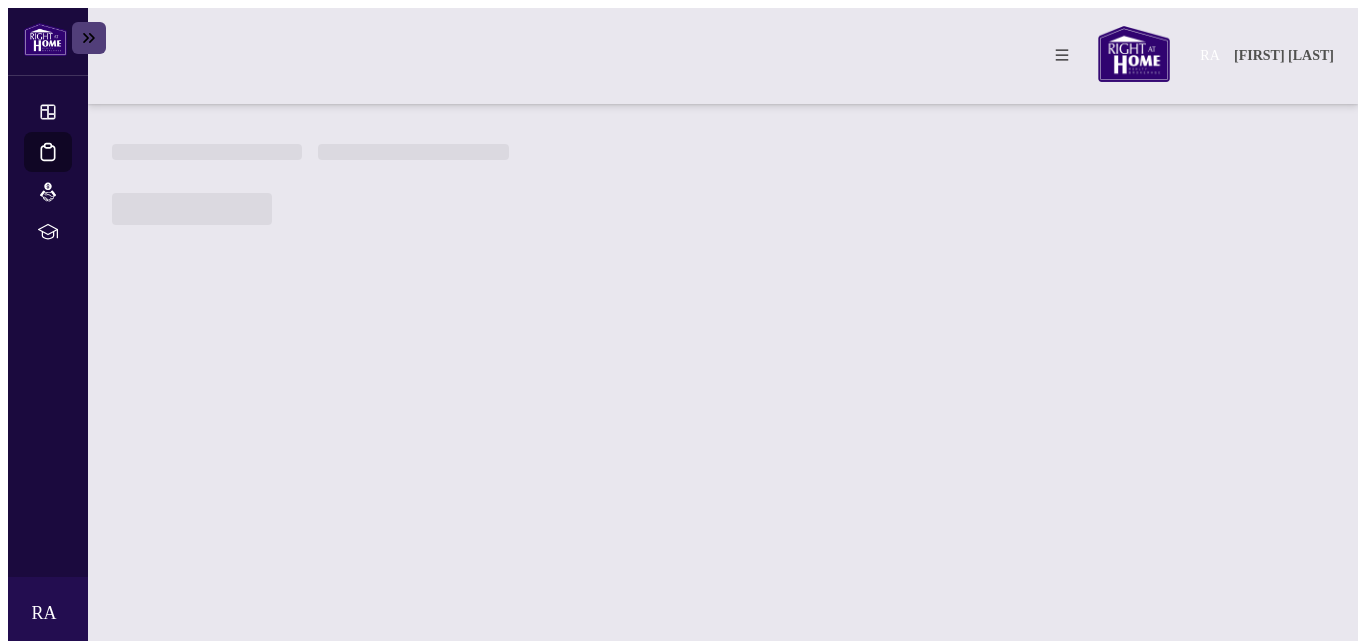 click on "1 2 3 4 5 Welcome back Ricardo! What are you working on today? Deal Processing Mortgage Referrals rLearning Brokerage & Industry Updates   Self-Help Check out these guides! → Platform Updates - June 23, 2025 Check out these updates! → Agent Referral Program Check it out! → We want to hear what you think! Leave Feedback → Identify your Client Sign In! → Sail Away With 8Twelve  Check it Out! →" at bounding box center (723, 376) 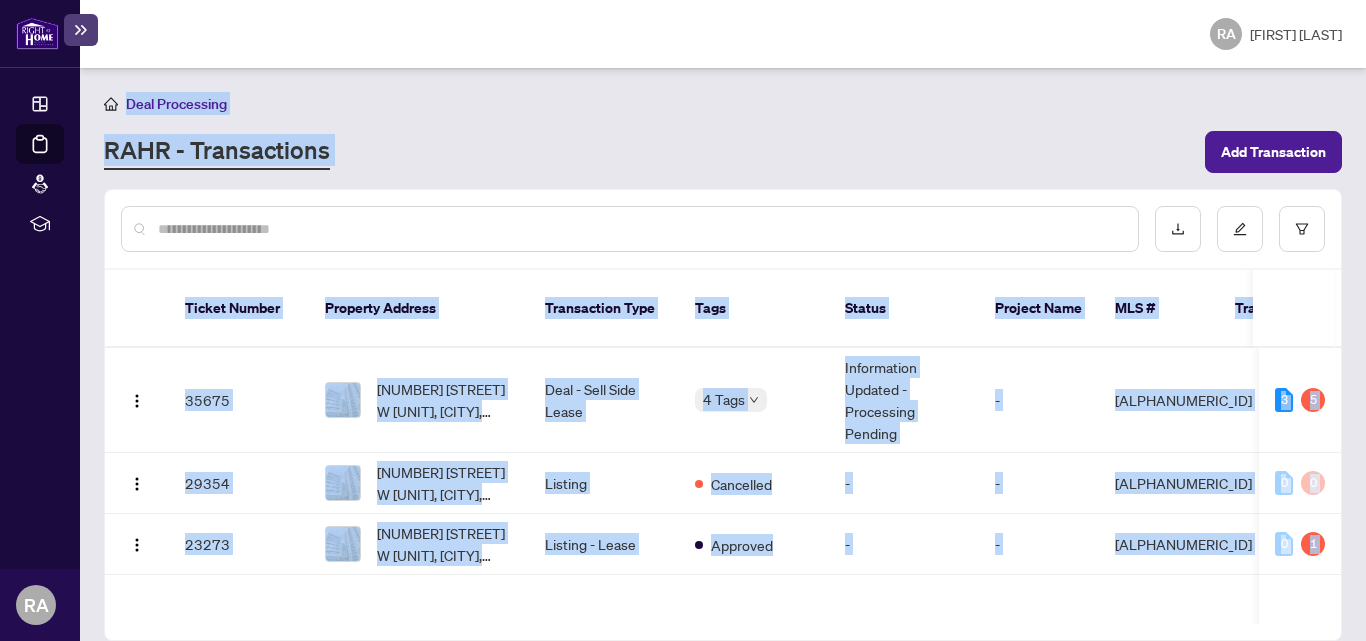 click on "RAHR - Transactions Add Transaction" at bounding box center [723, 152] 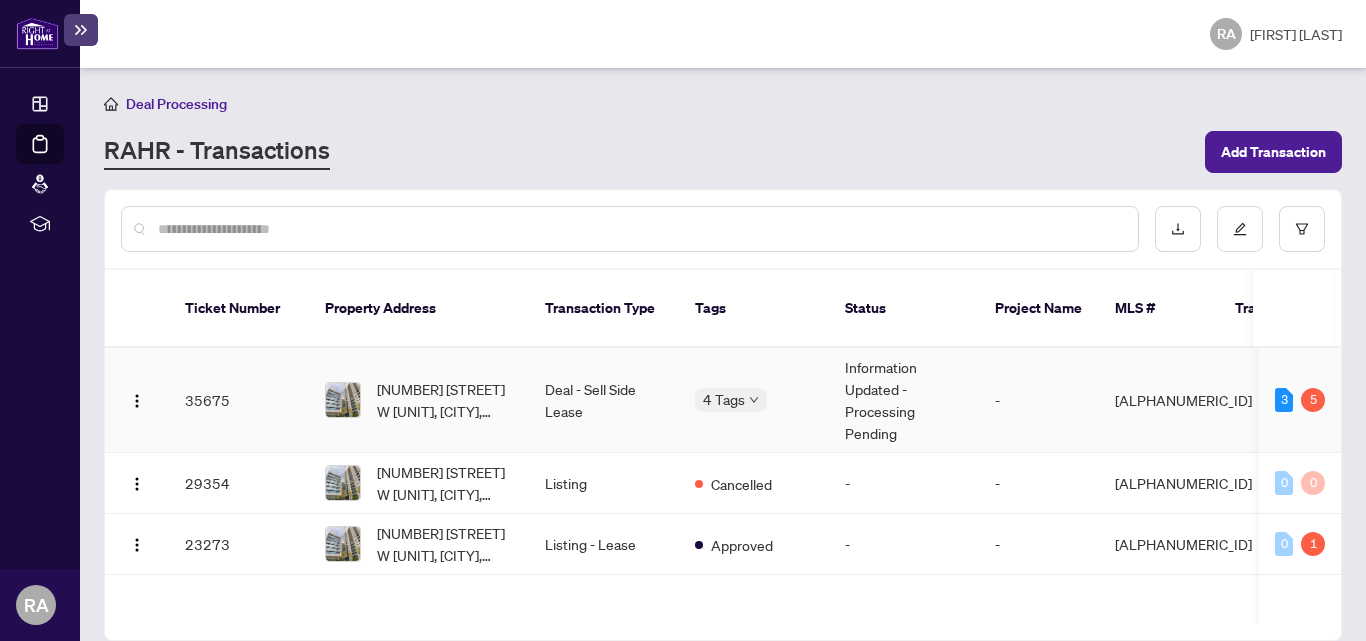 click on "Deal - Sell Side Lease" at bounding box center [604, 400] 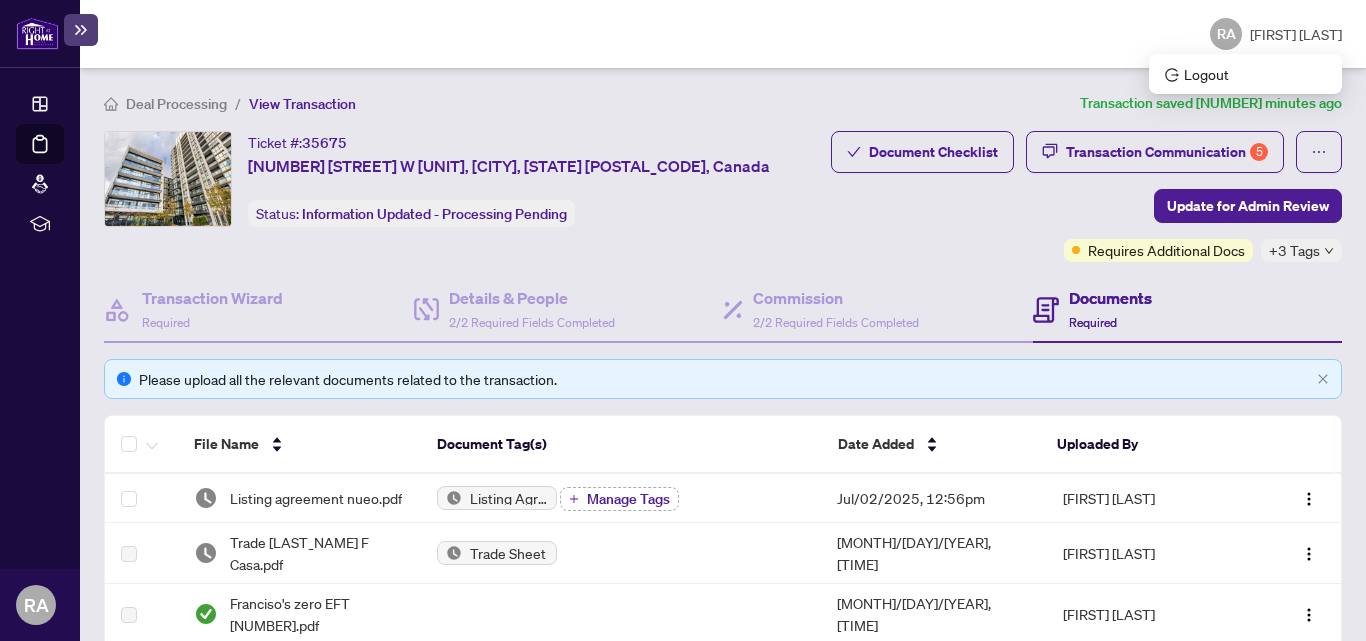 click on "[FIRST] [LAST]" at bounding box center (1296, 34) 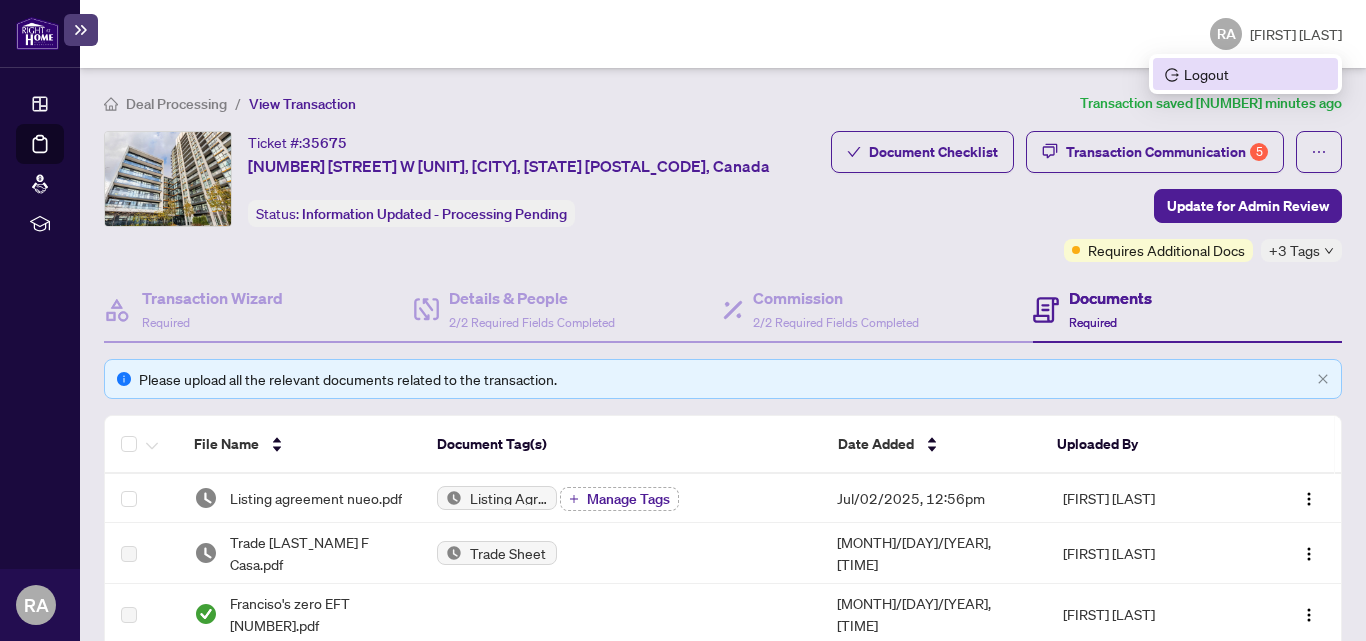 click on "Logout" at bounding box center (1245, 74) 